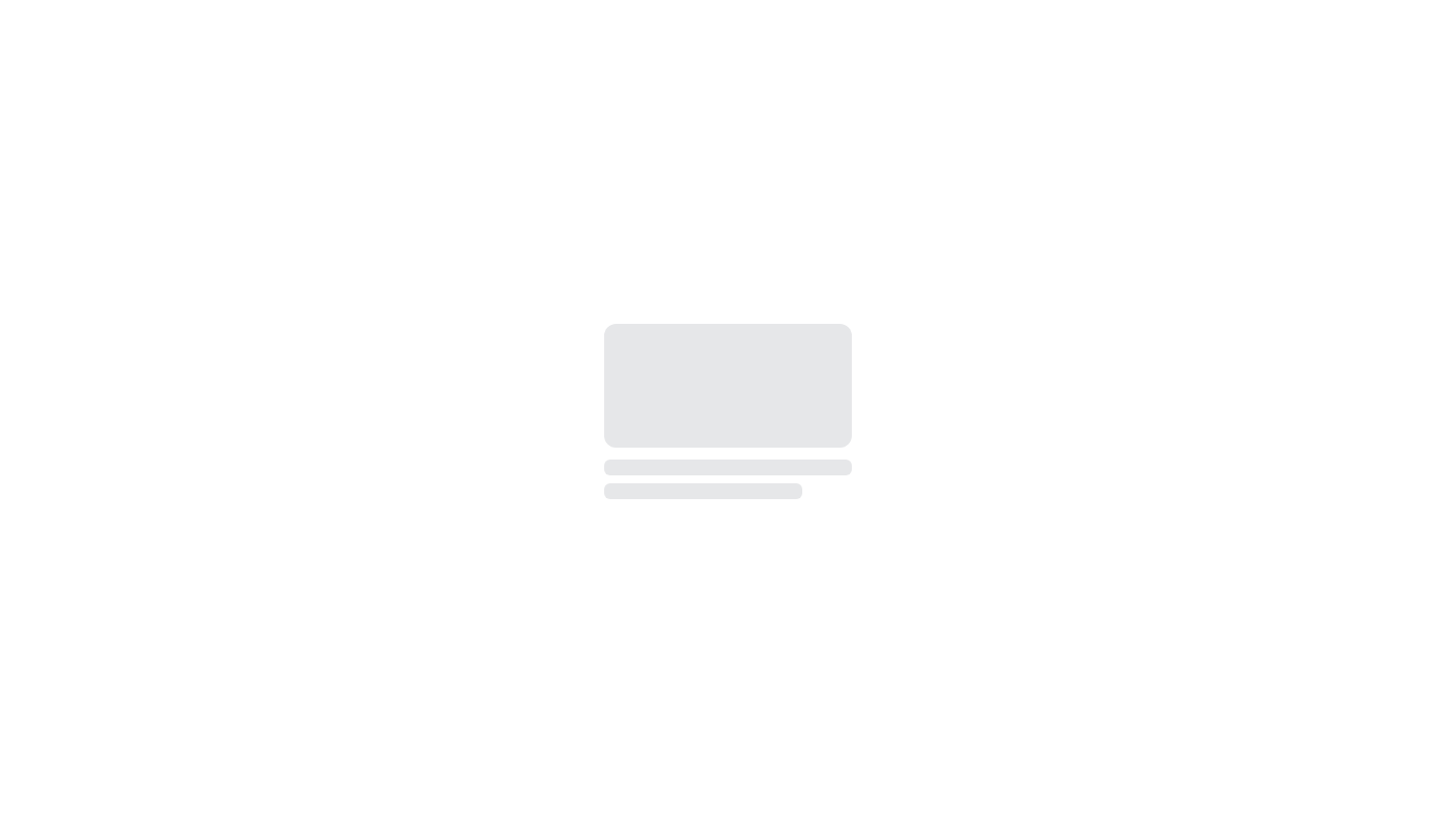 scroll, scrollTop: 0, scrollLeft: 0, axis: both 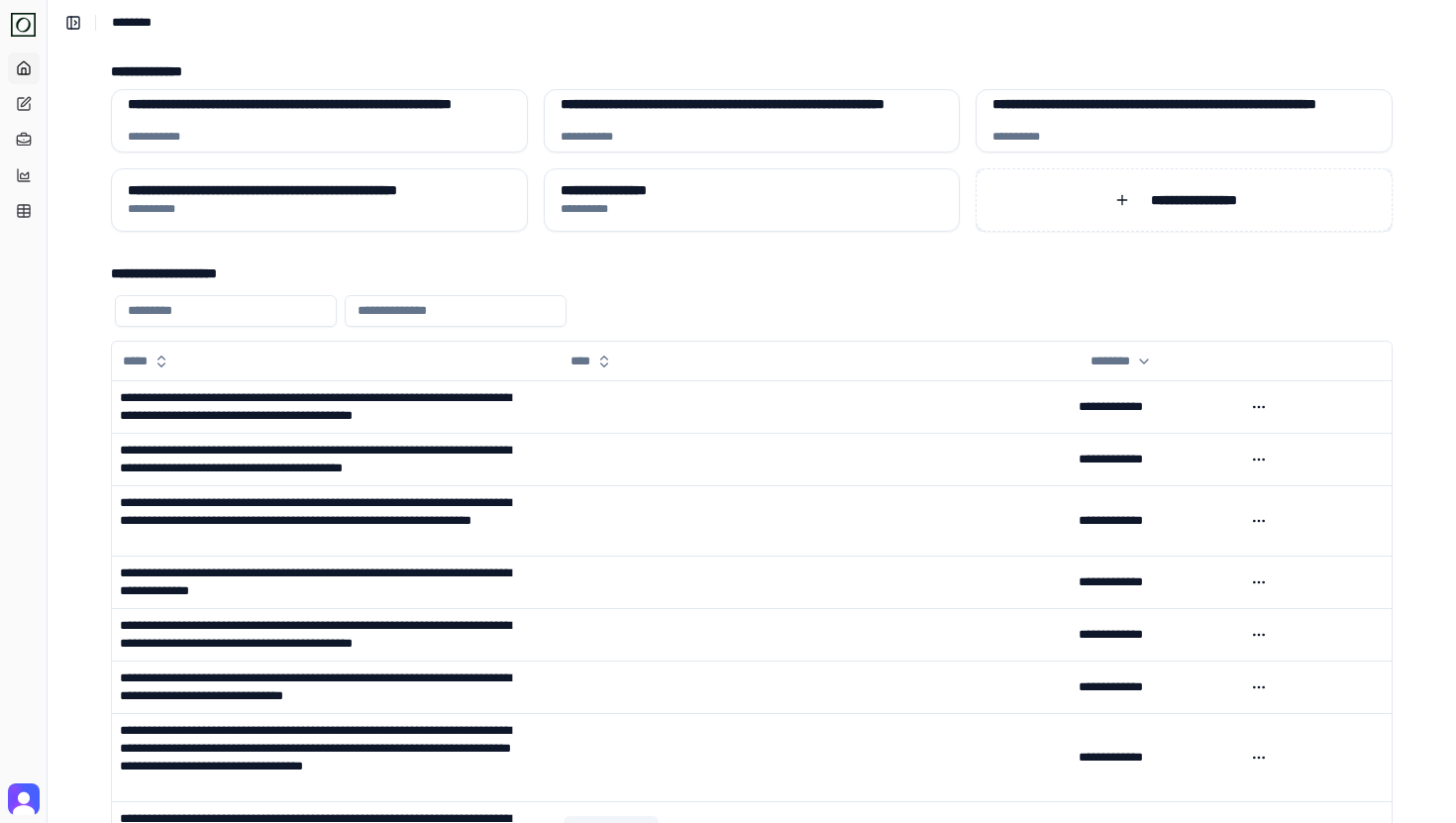 click on "**********" at bounding box center [1184, 200] 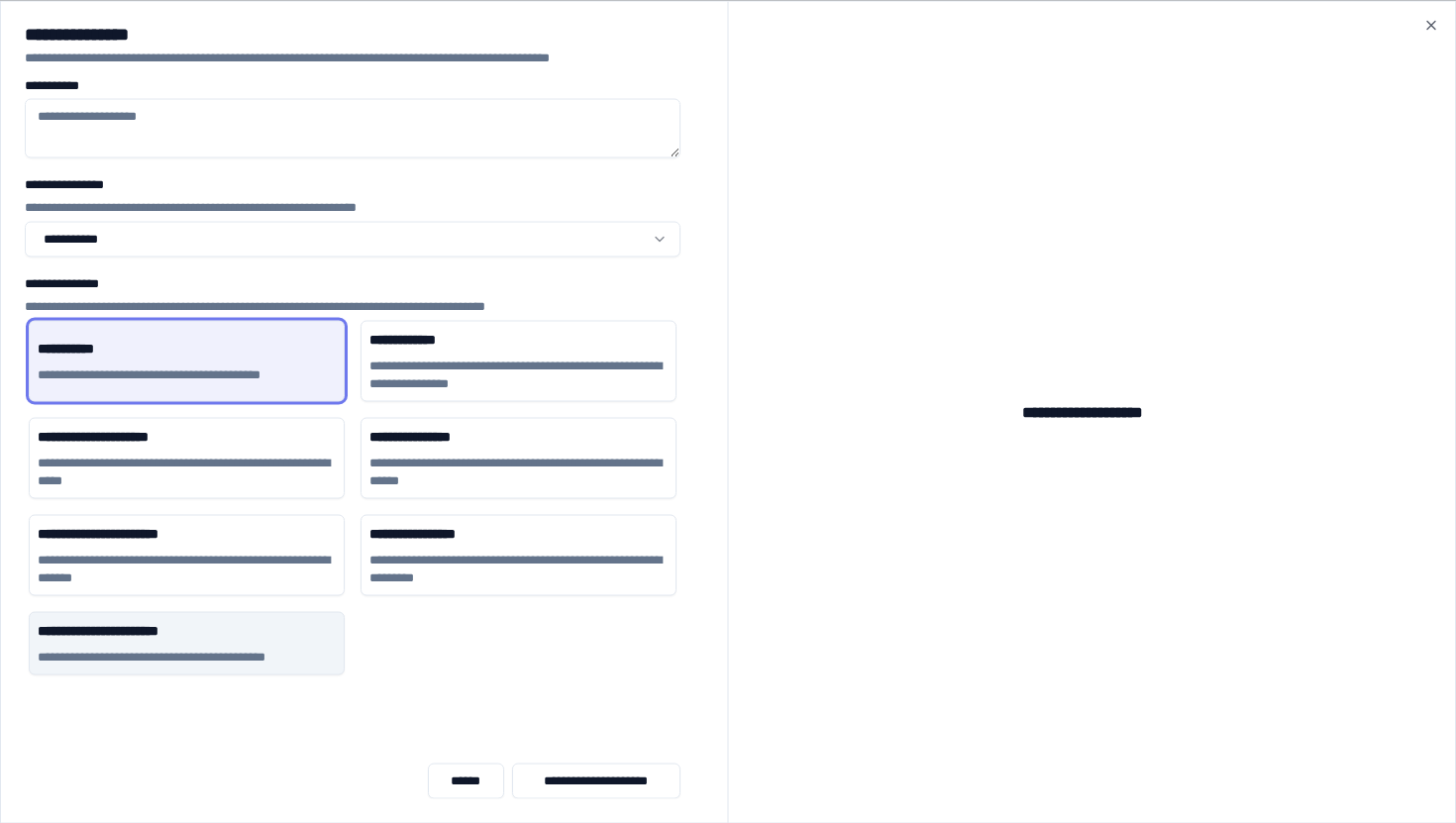 click on "**********" at bounding box center [186, 657] 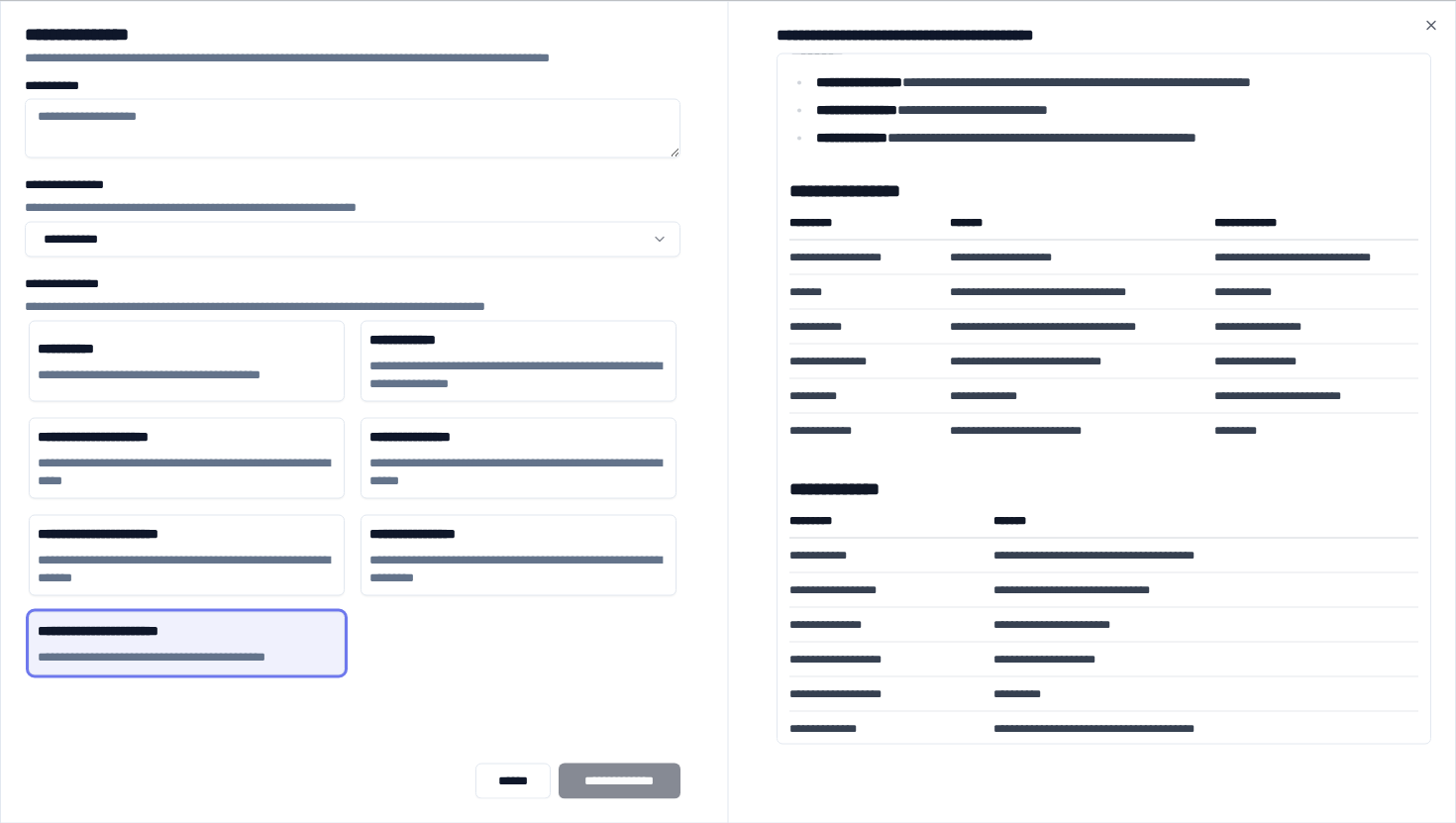 scroll, scrollTop: 0, scrollLeft: 0, axis: both 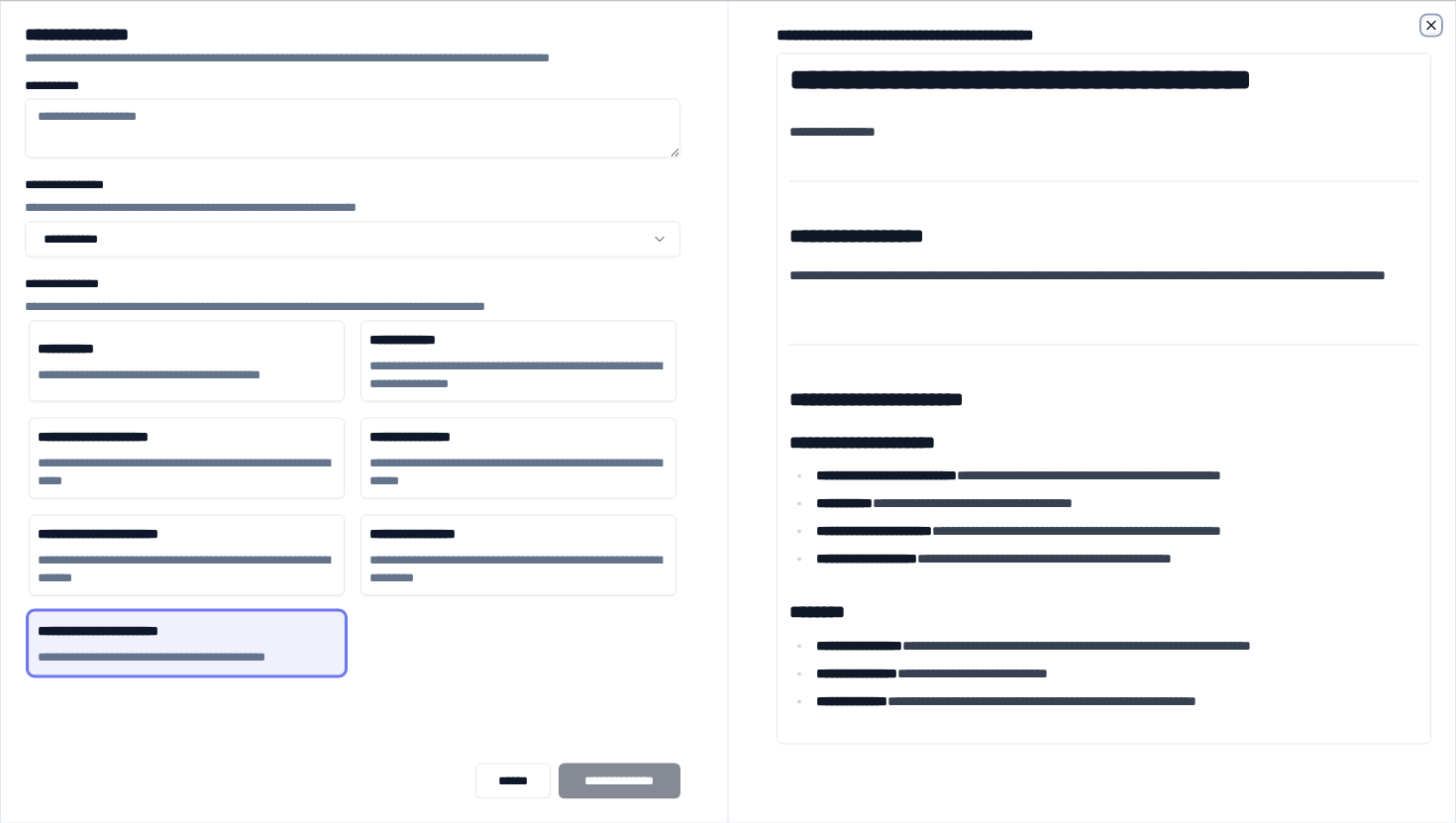 click 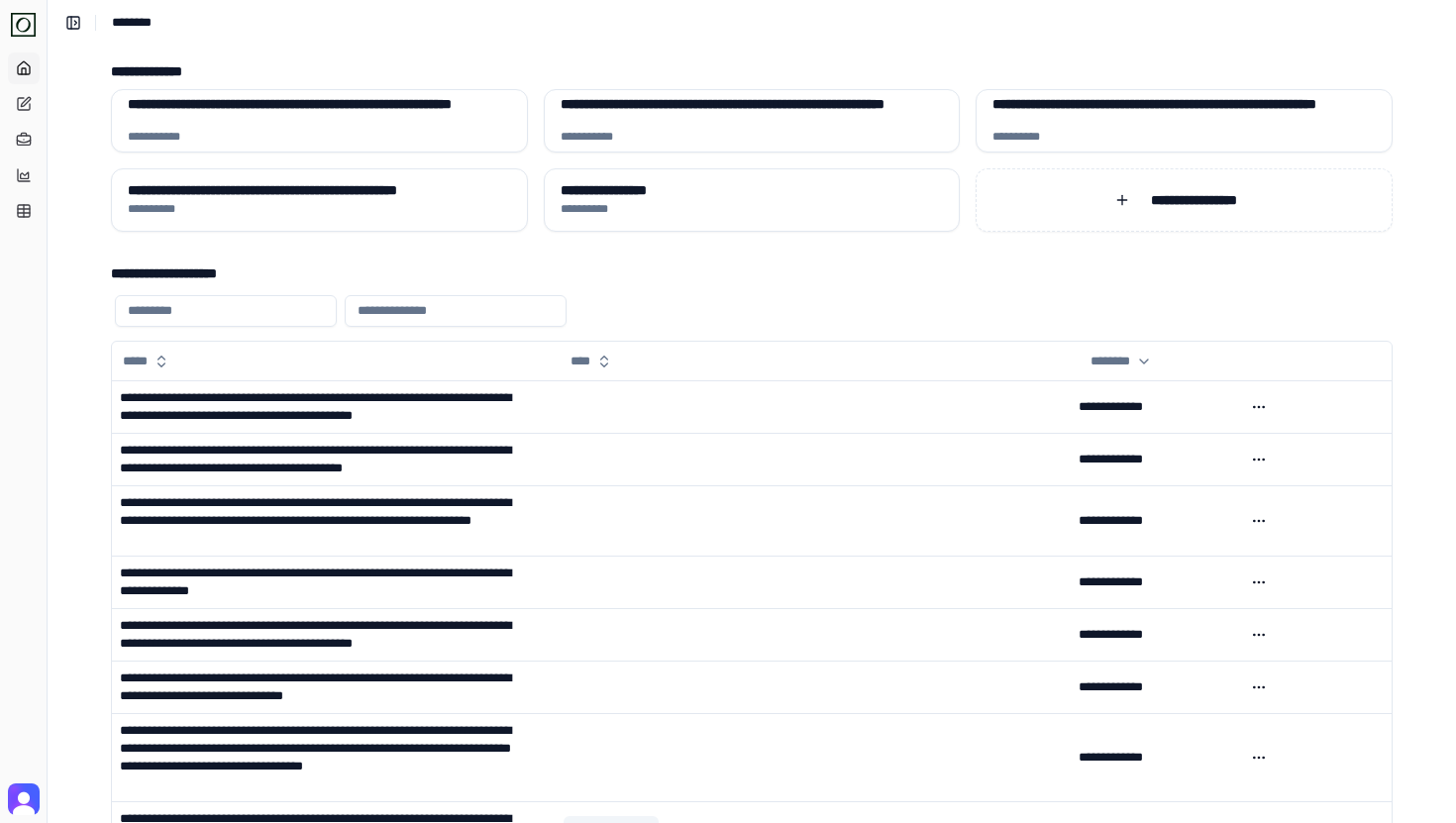 click on "**********" at bounding box center [752, 273] 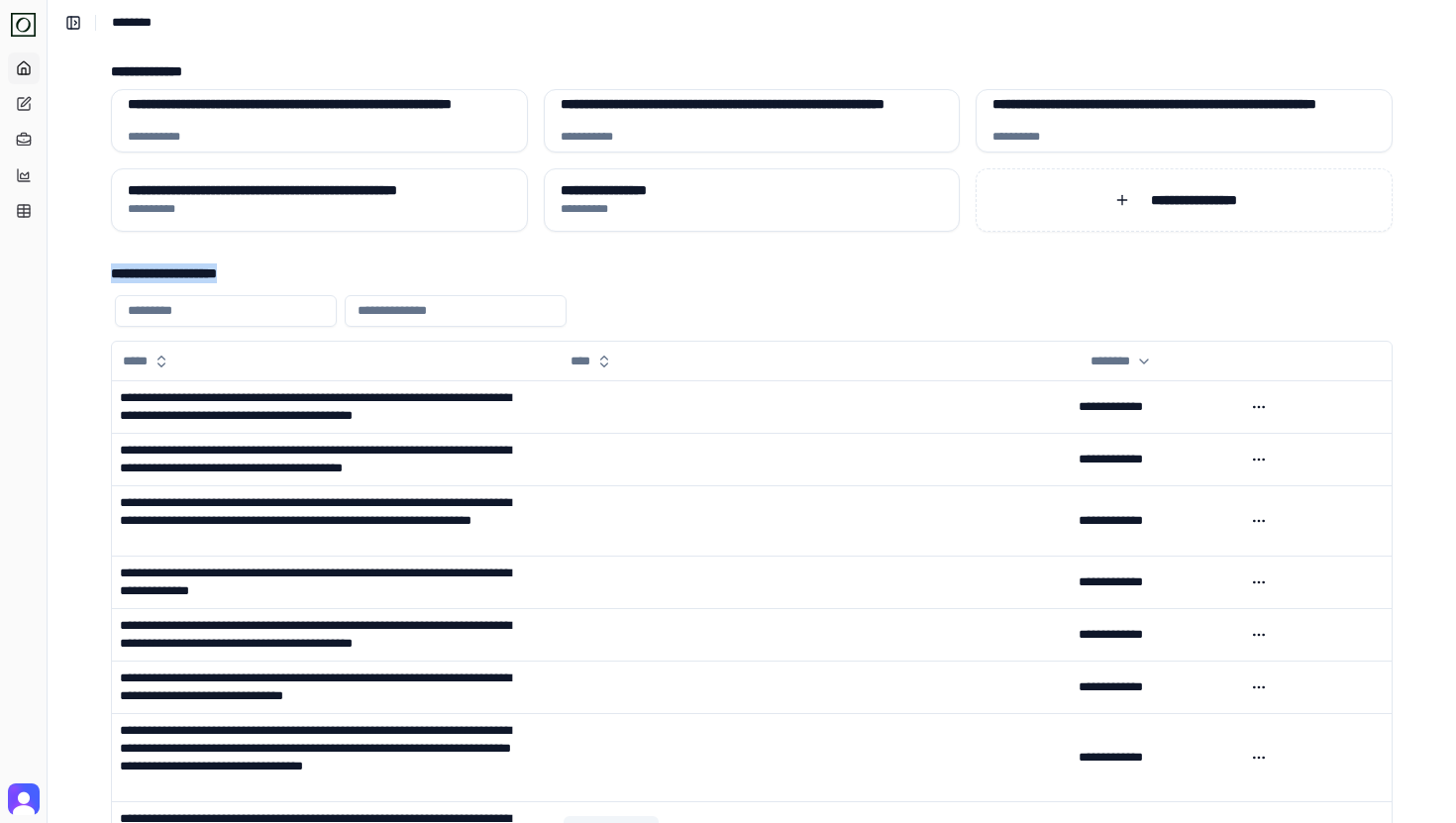 click on "**********" at bounding box center [752, 273] 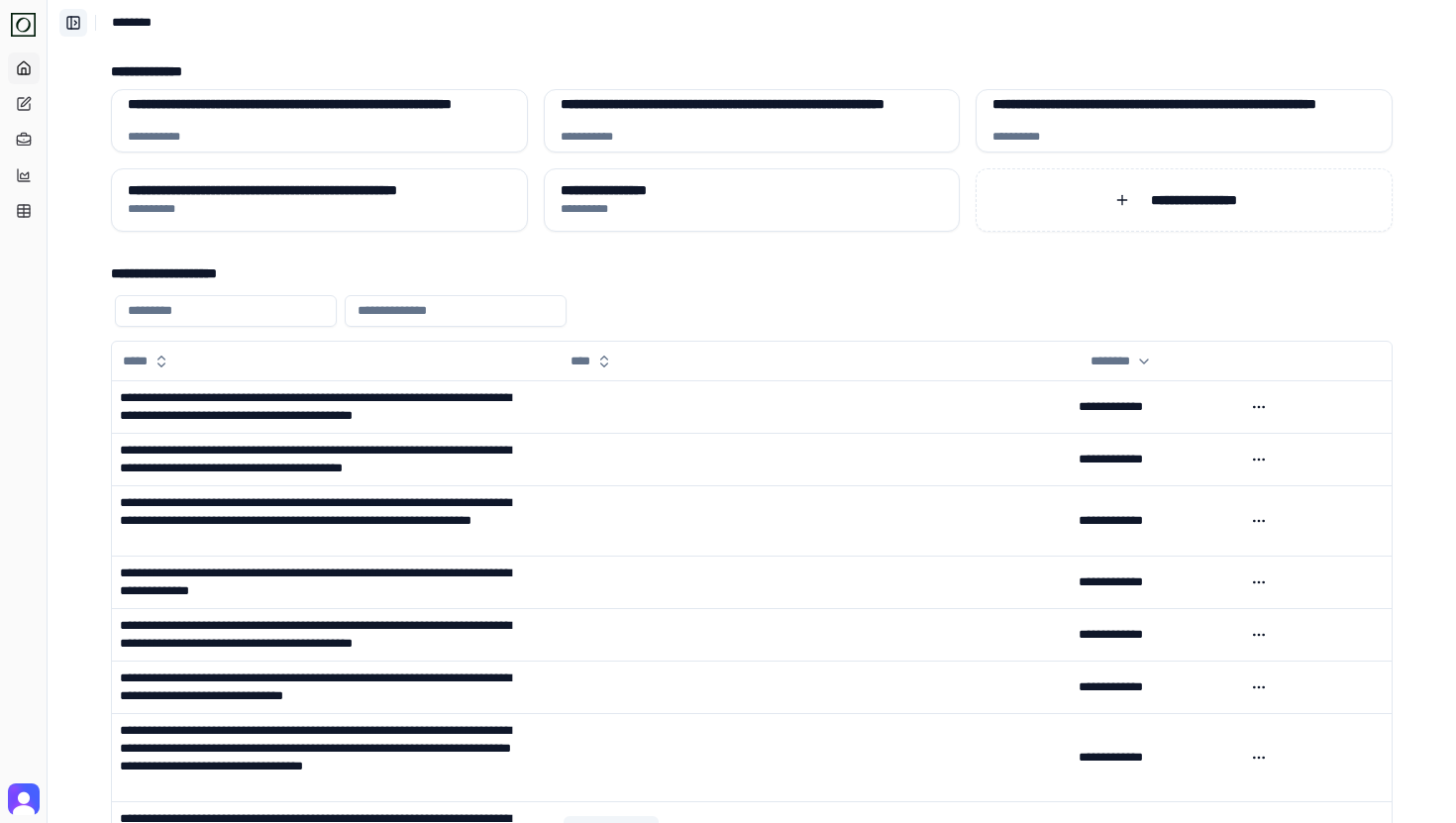 click on "**********" at bounding box center (73, 23) 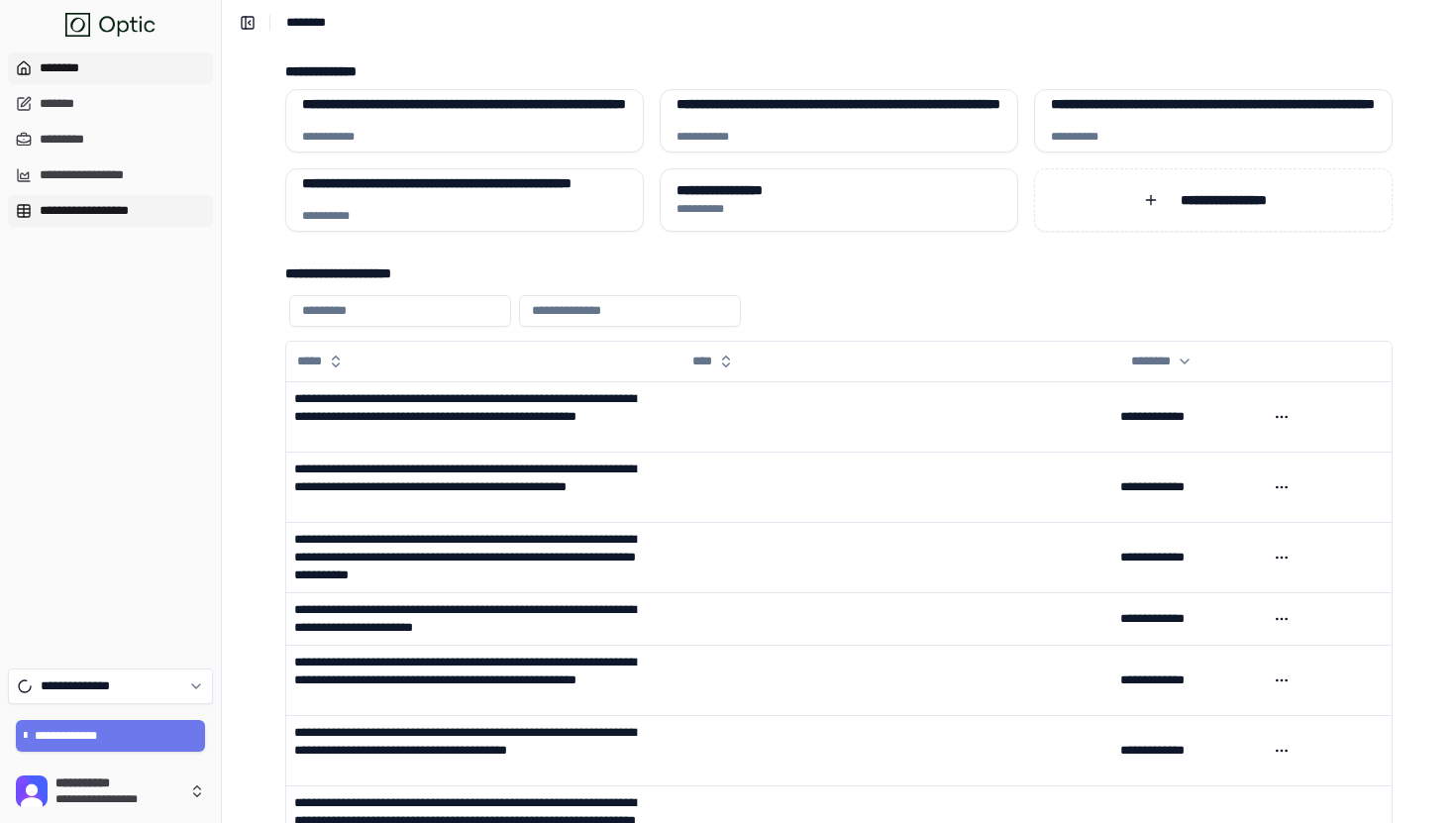 click on "**********" at bounding box center [110, 211] 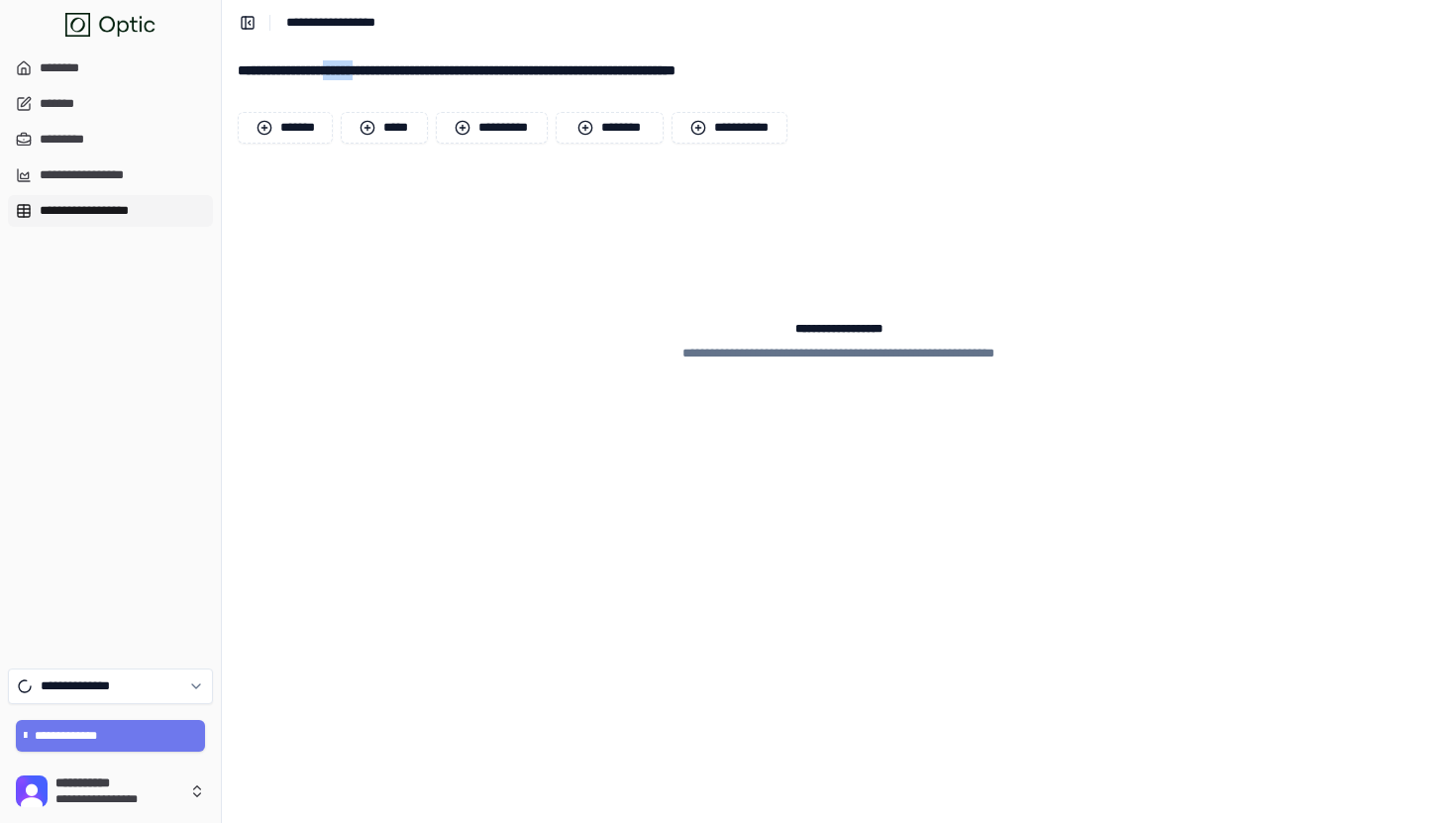 drag, startPoint x: 359, startPoint y: 70, endPoint x: 463, endPoint y: 72, distance: 104.01923 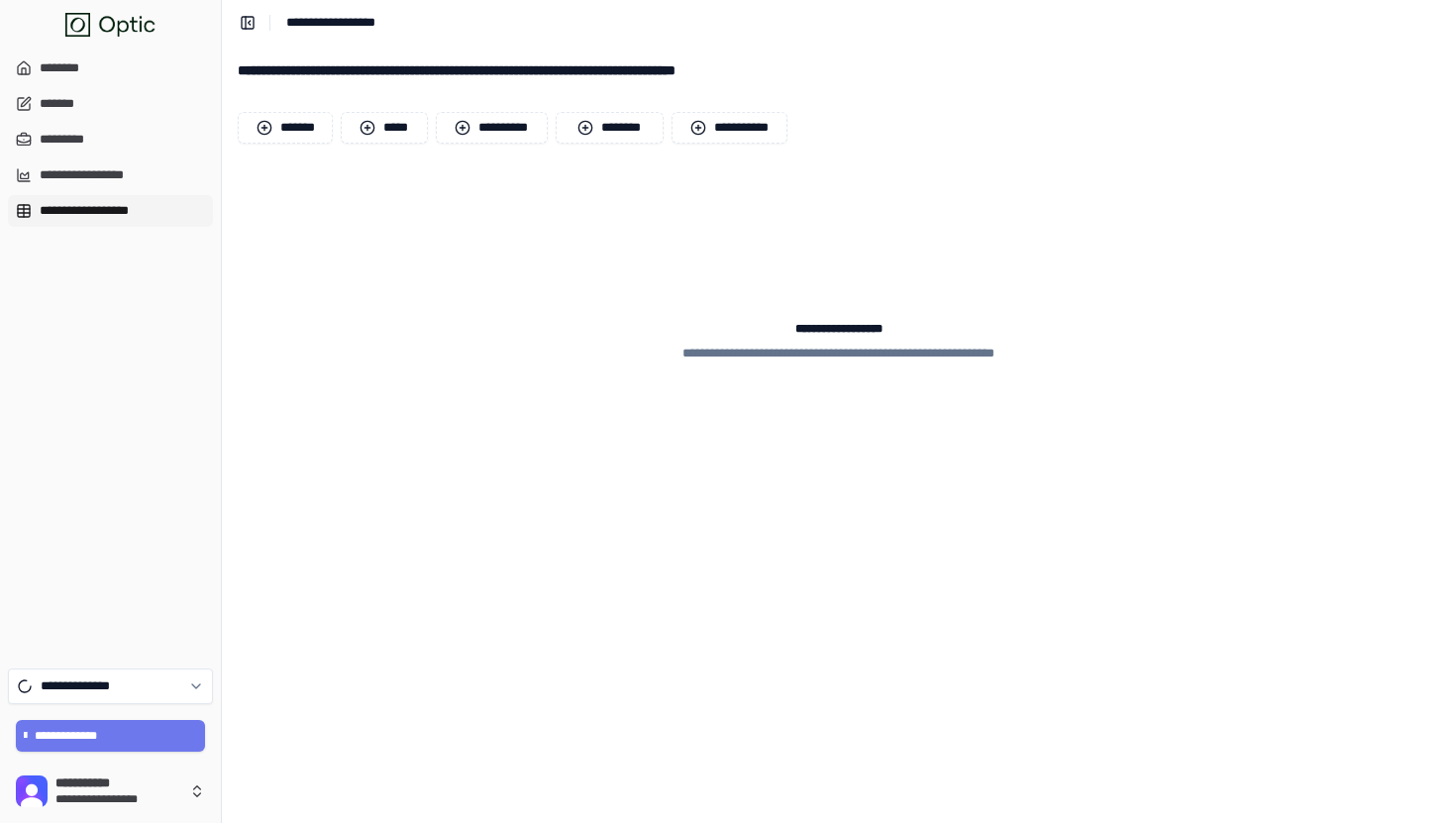 click on "**********" at bounding box center [839, 70] 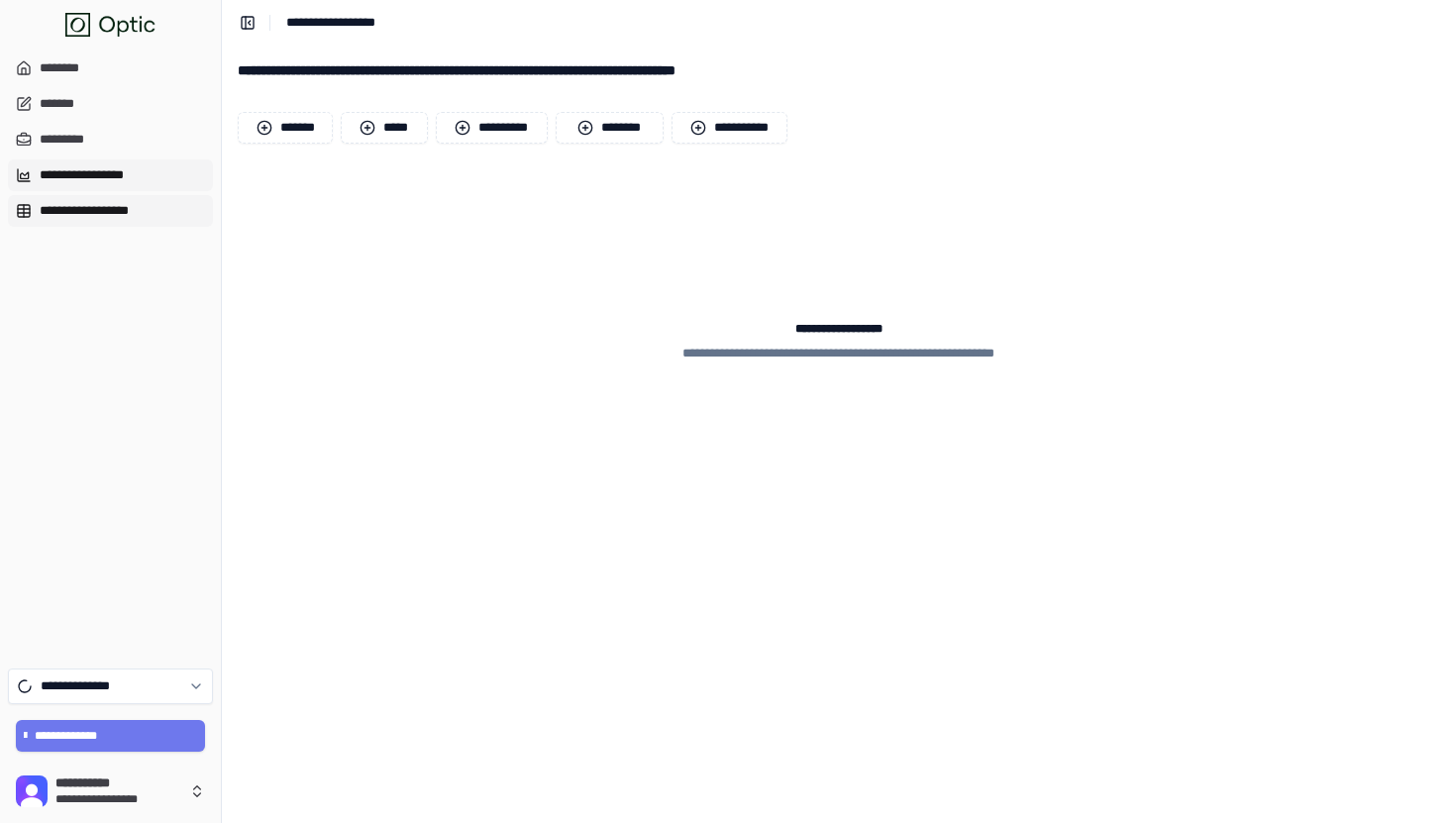 click on "**********" at bounding box center (110, 175) 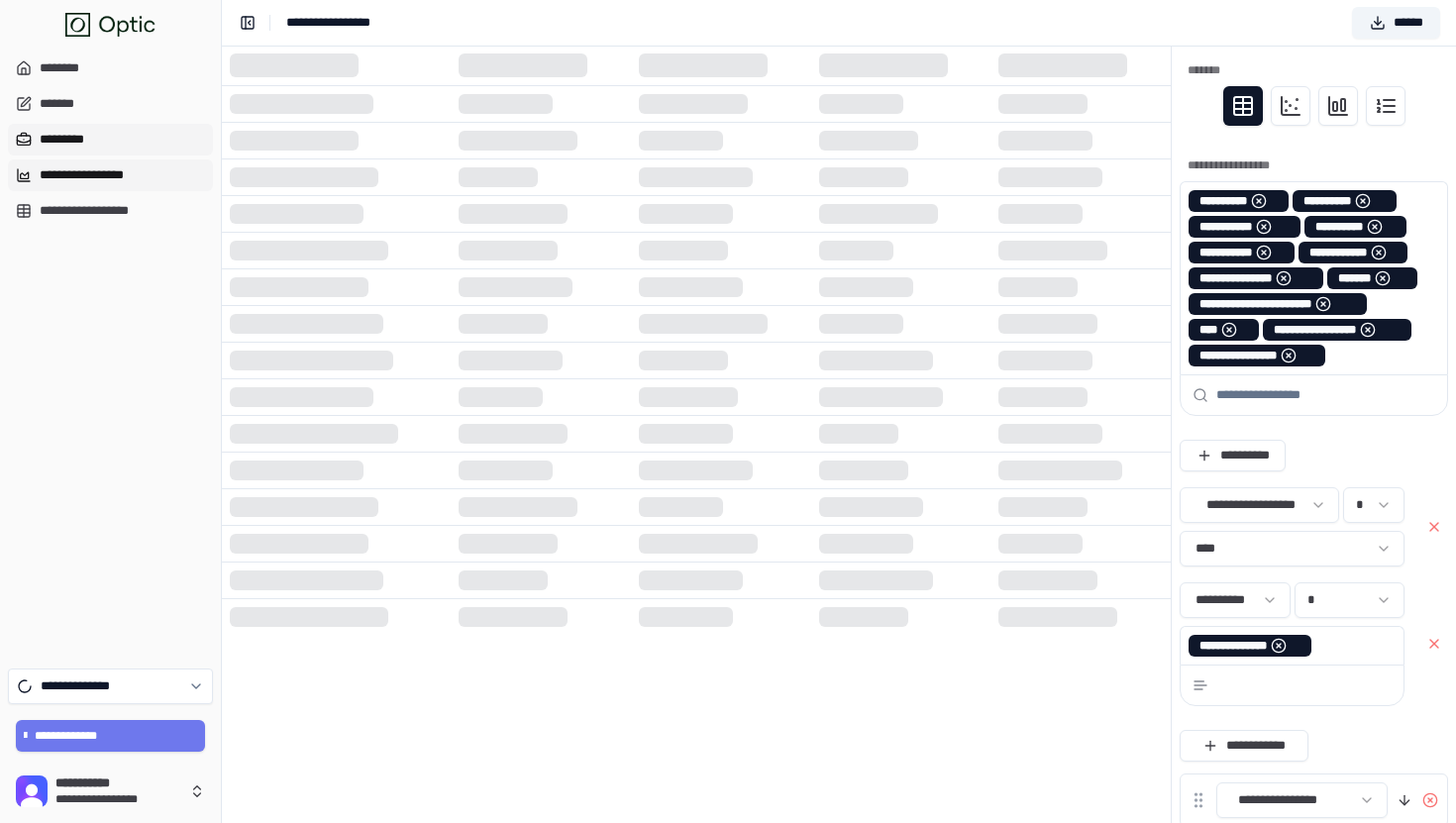 click on "*********" at bounding box center [110, 140] 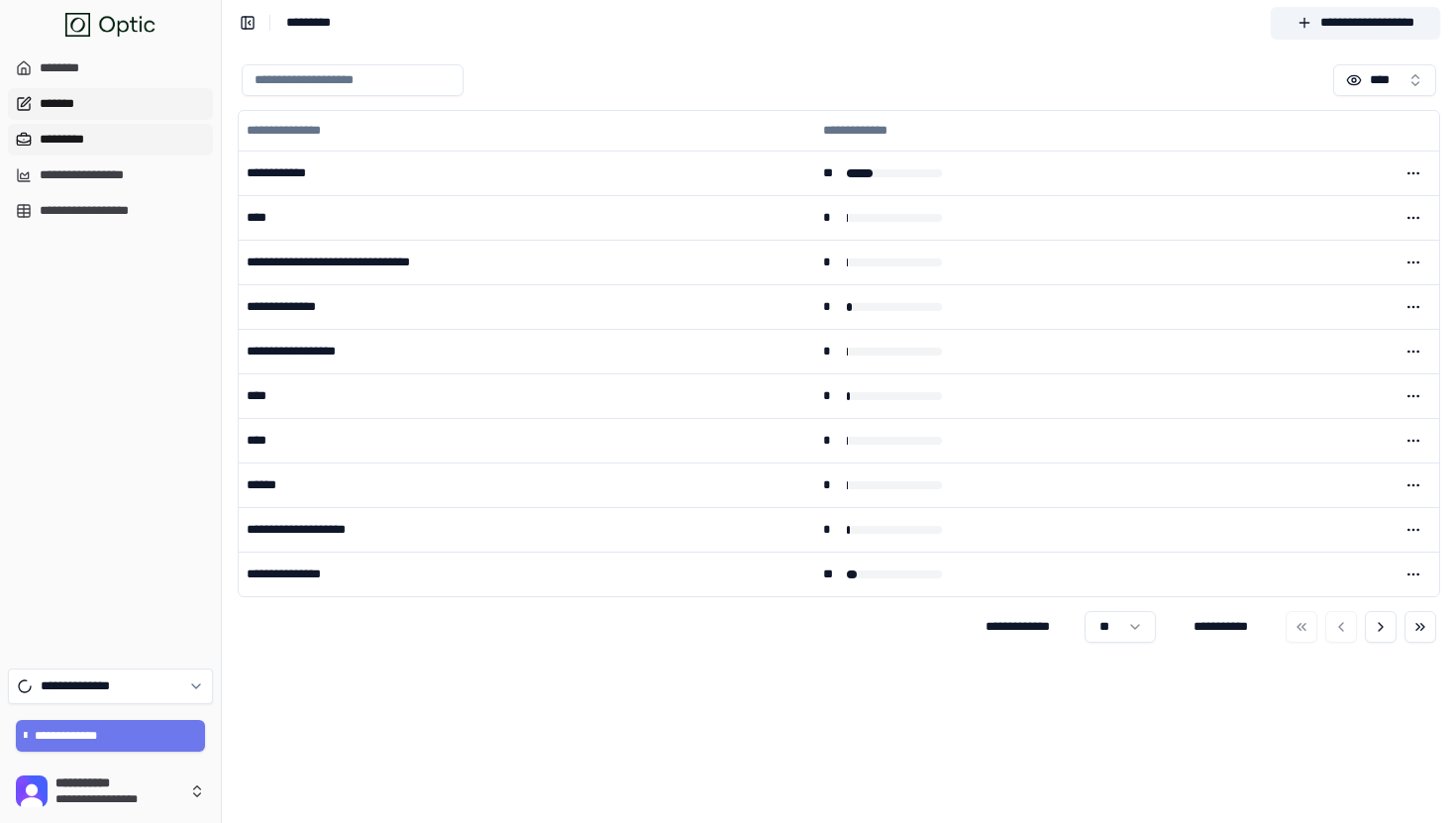 click on "*******" at bounding box center (110, 104) 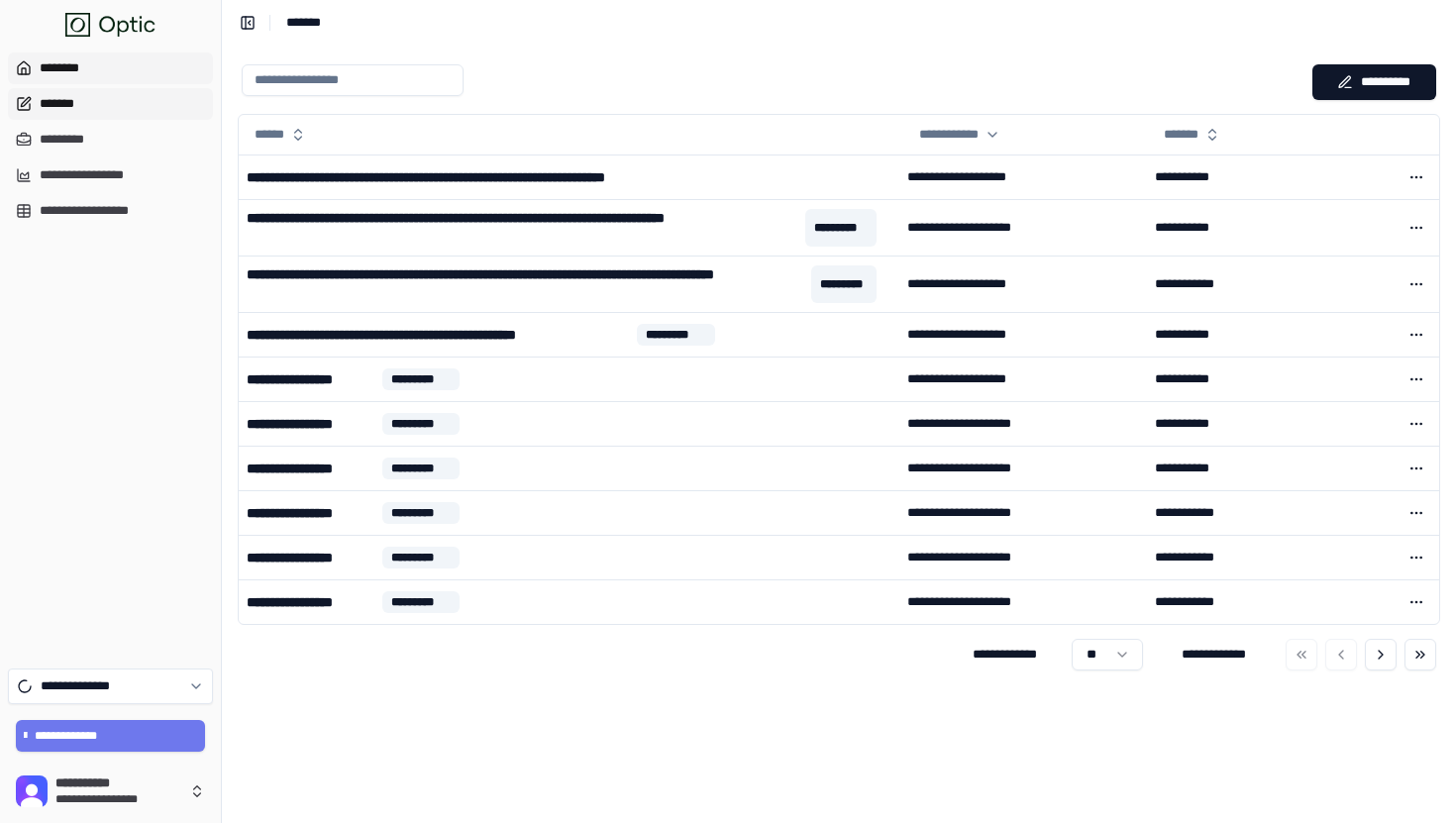 click on "********" at bounding box center [110, 68] 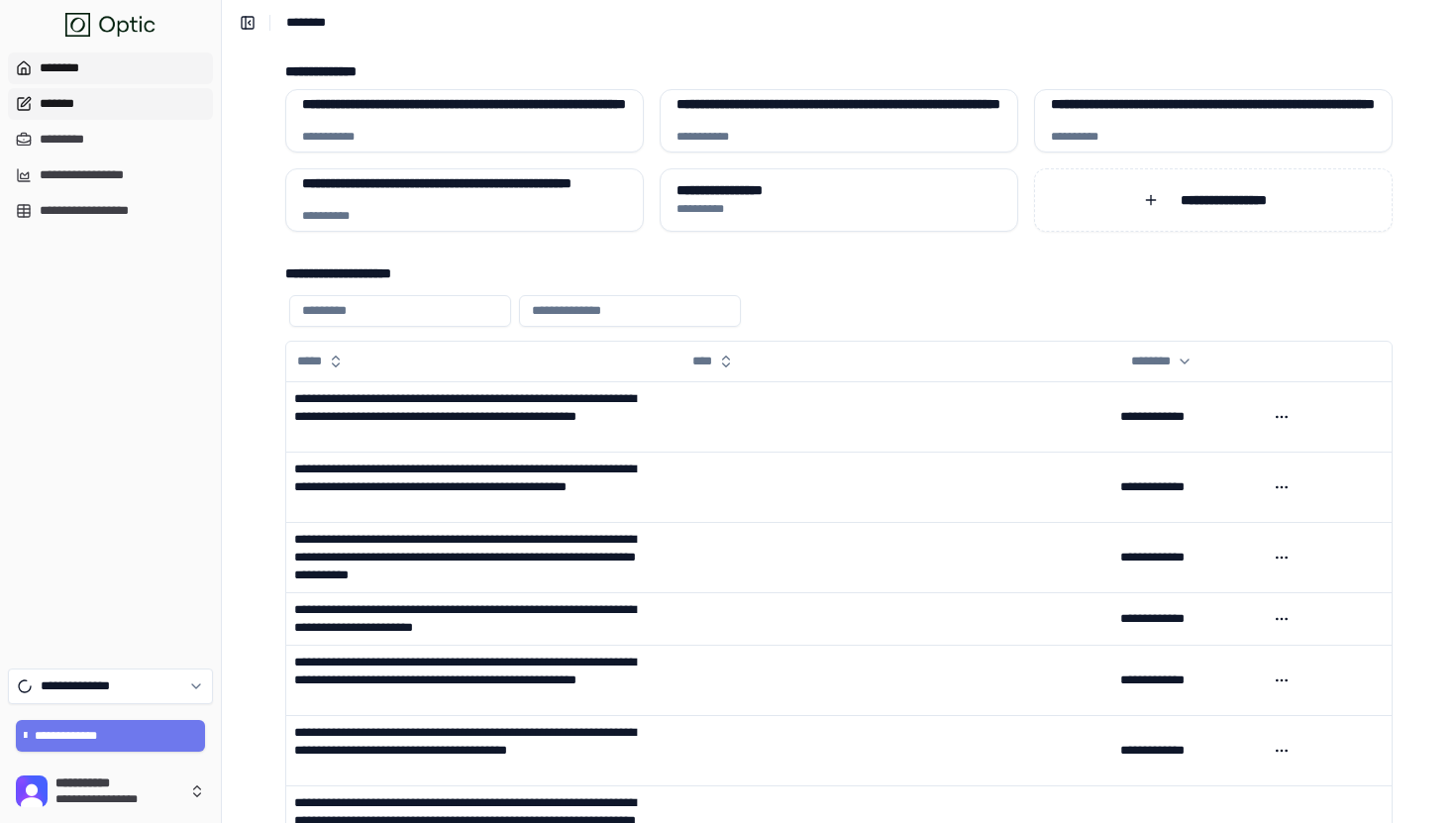 click on "*******" at bounding box center [110, 104] 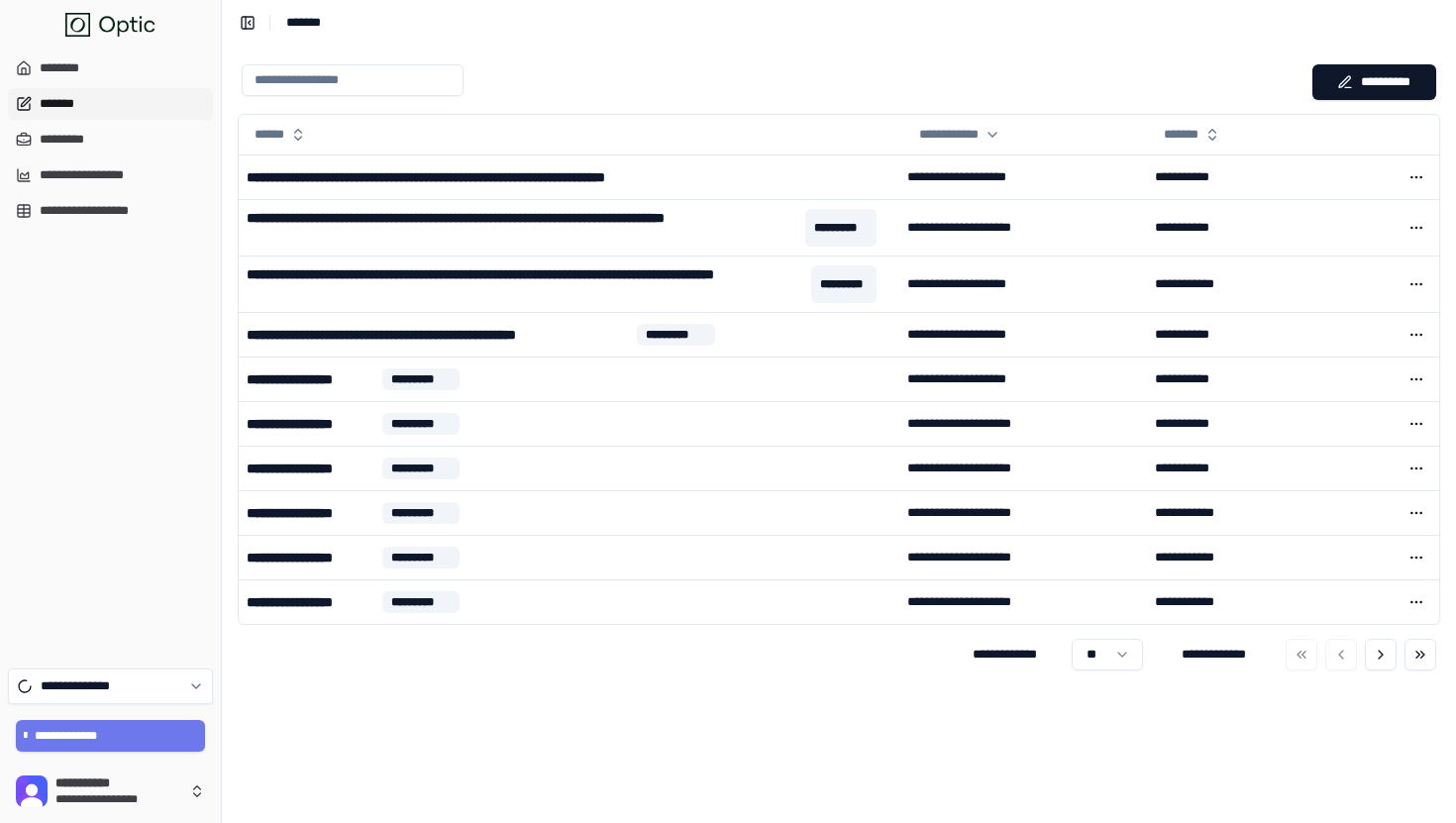 click on "**********" at bounding box center [728, 411] 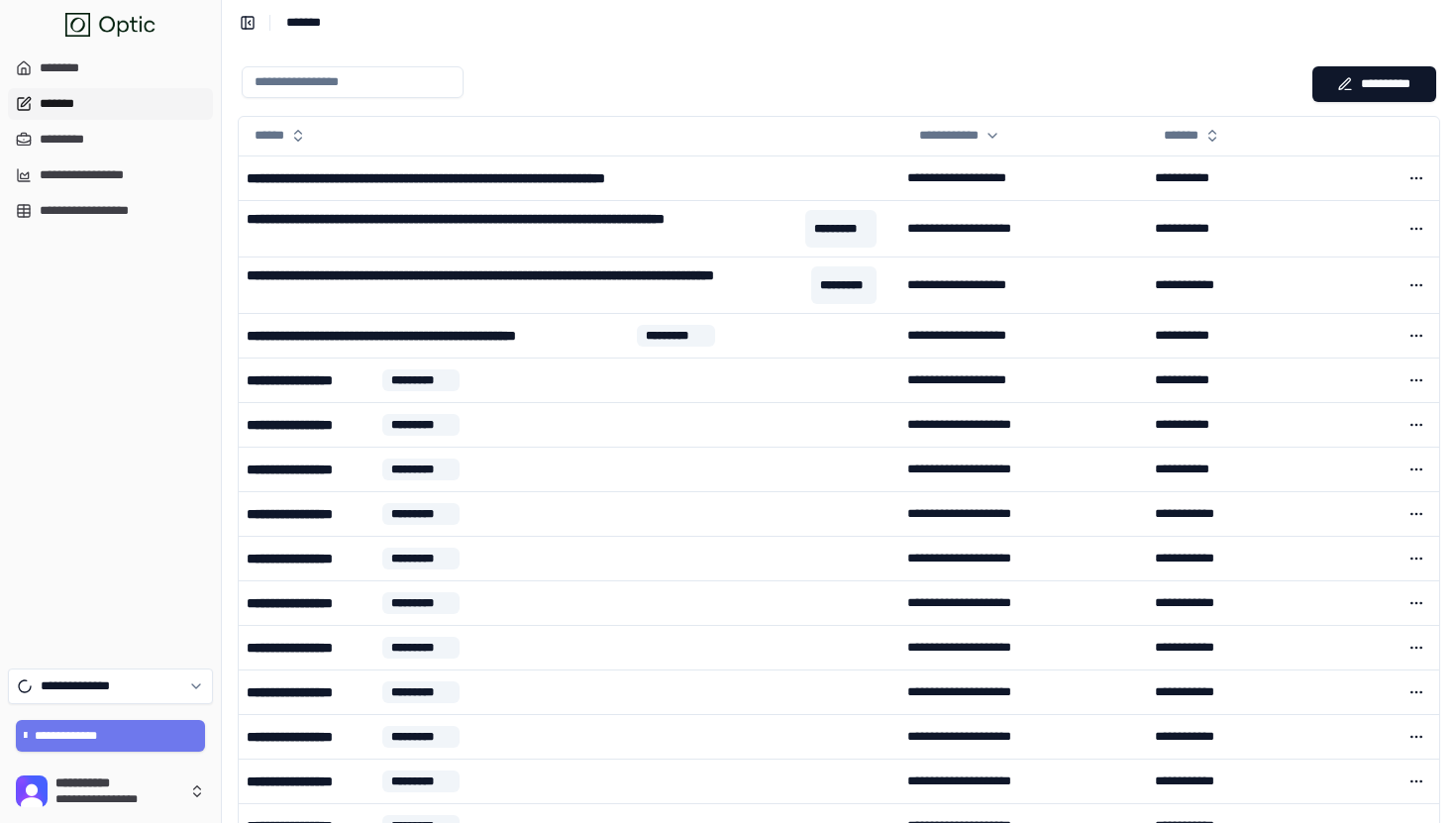 scroll, scrollTop: 761, scrollLeft: 0, axis: vertical 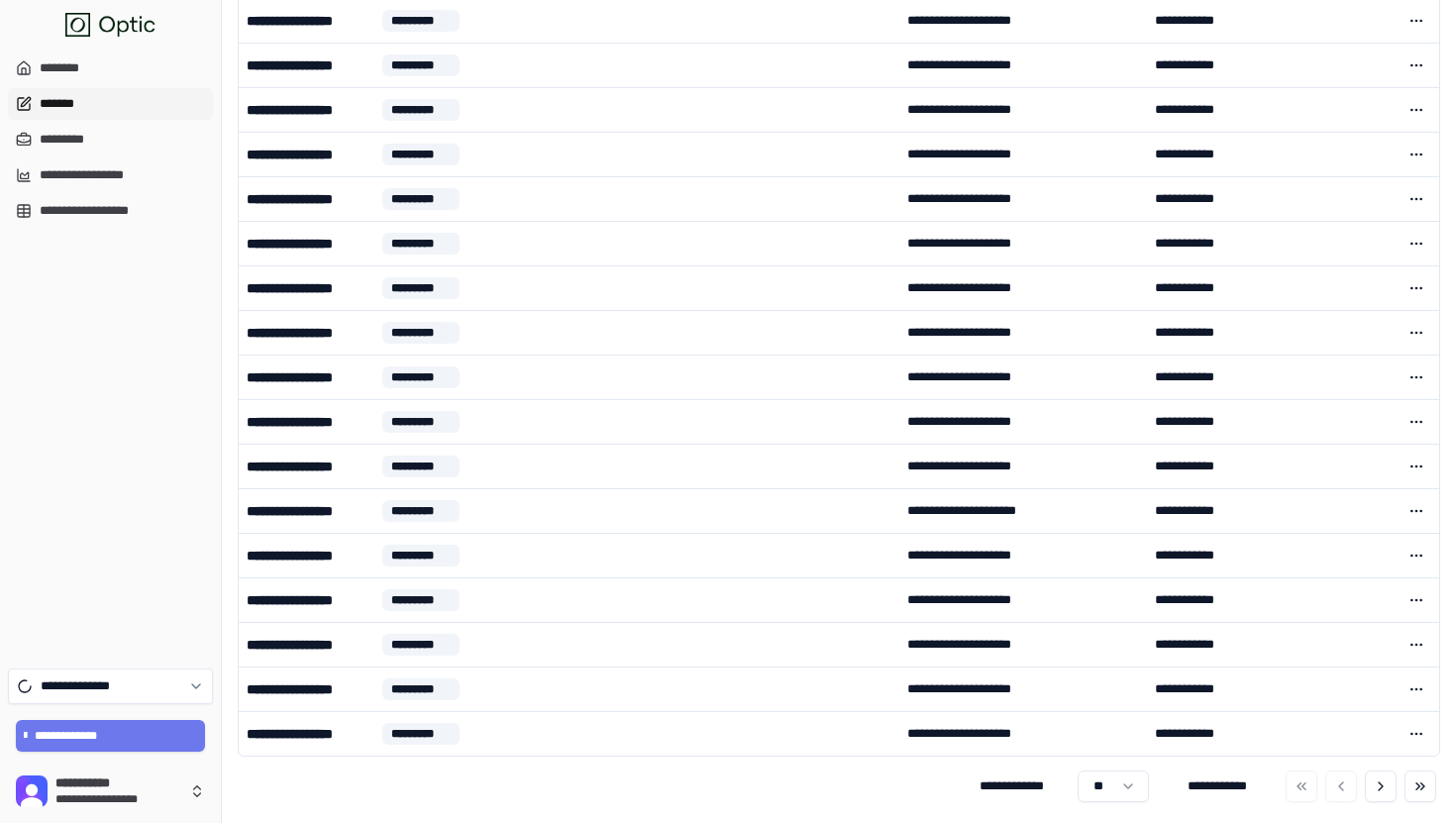 click on "**********" at bounding box center (839, 786) 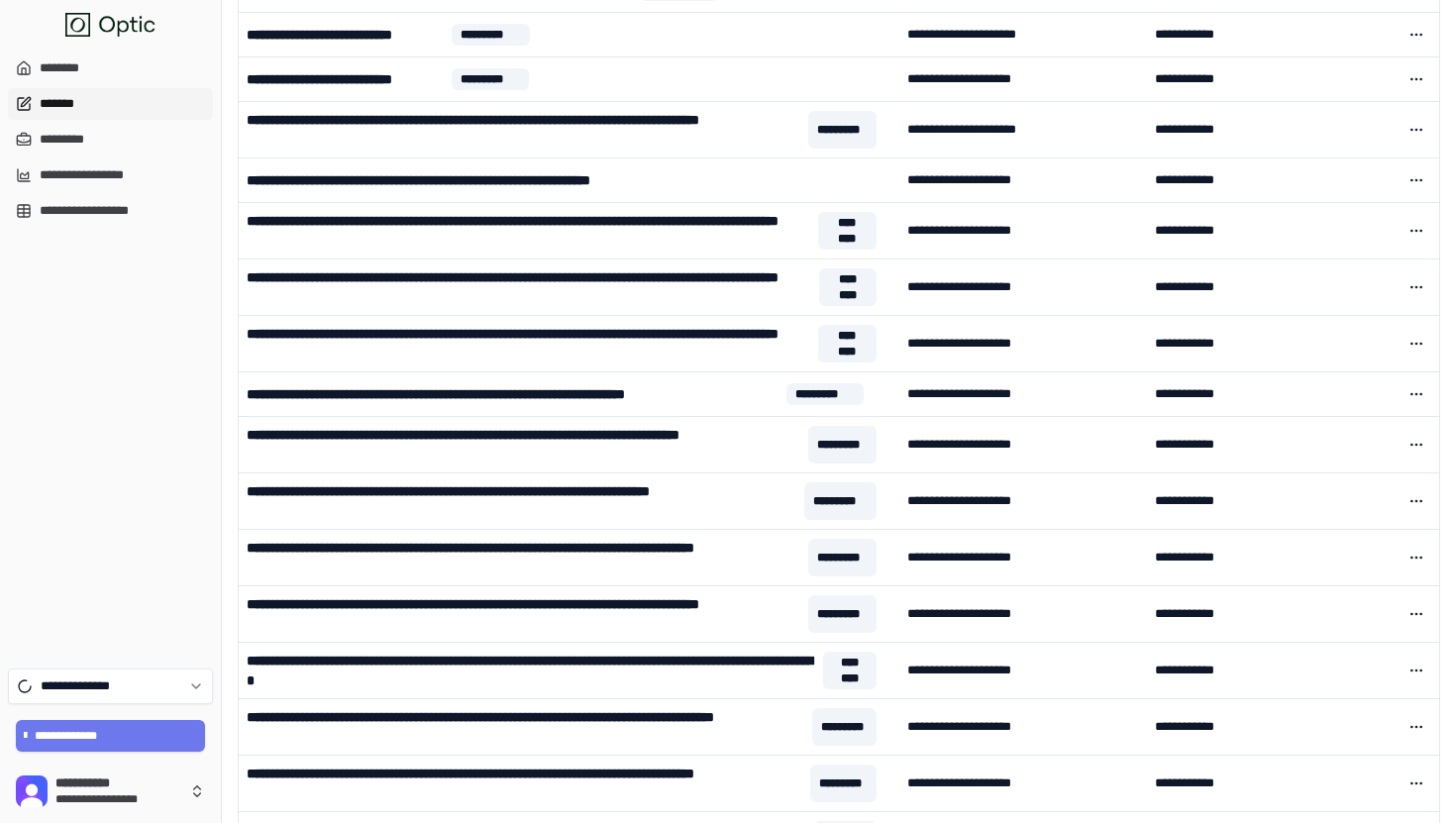 scroll, scrollTop: 1644, scrollLeft: 0, axis: vertical 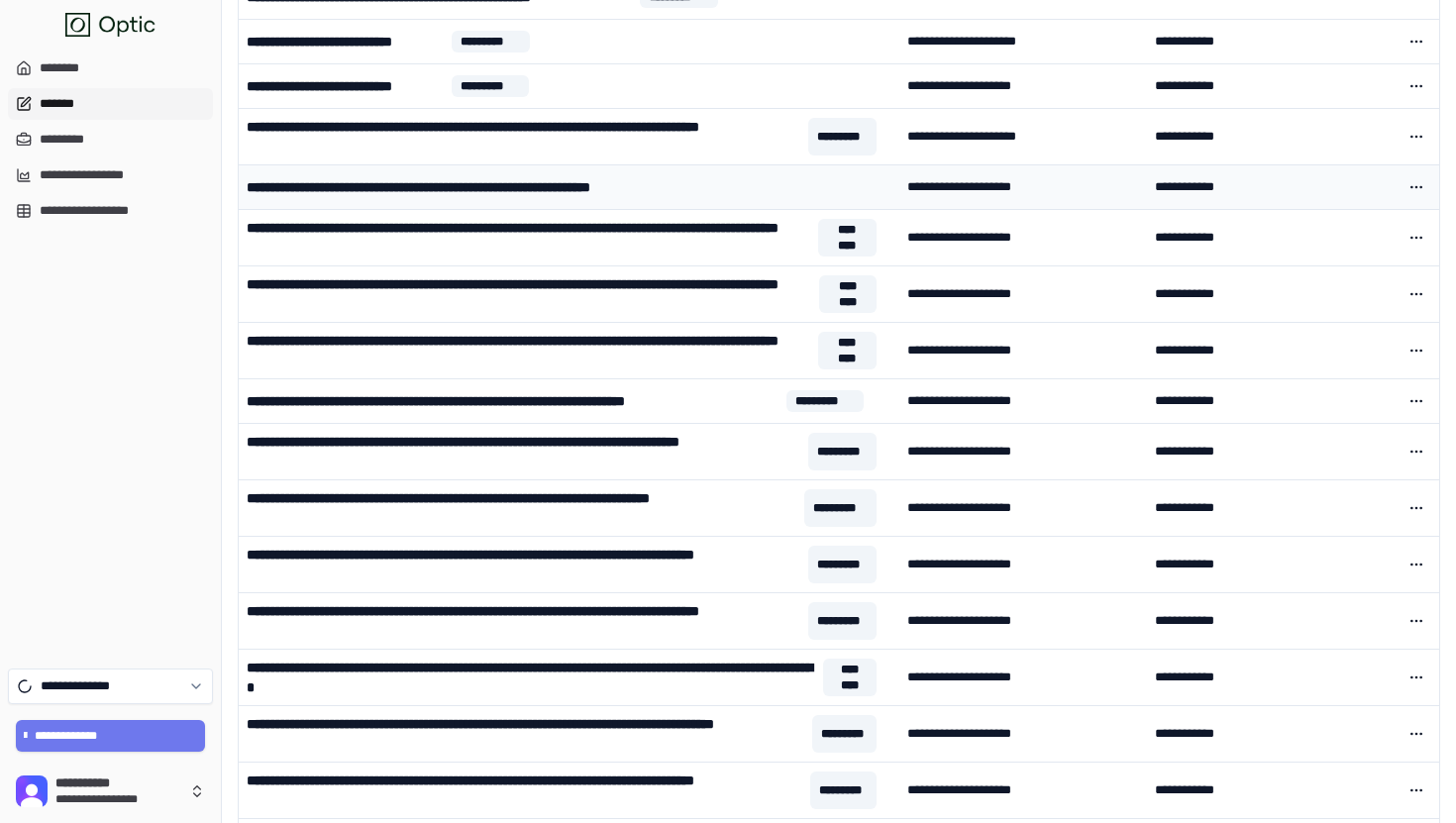 click on "**********" at bounding box center [569, 187] 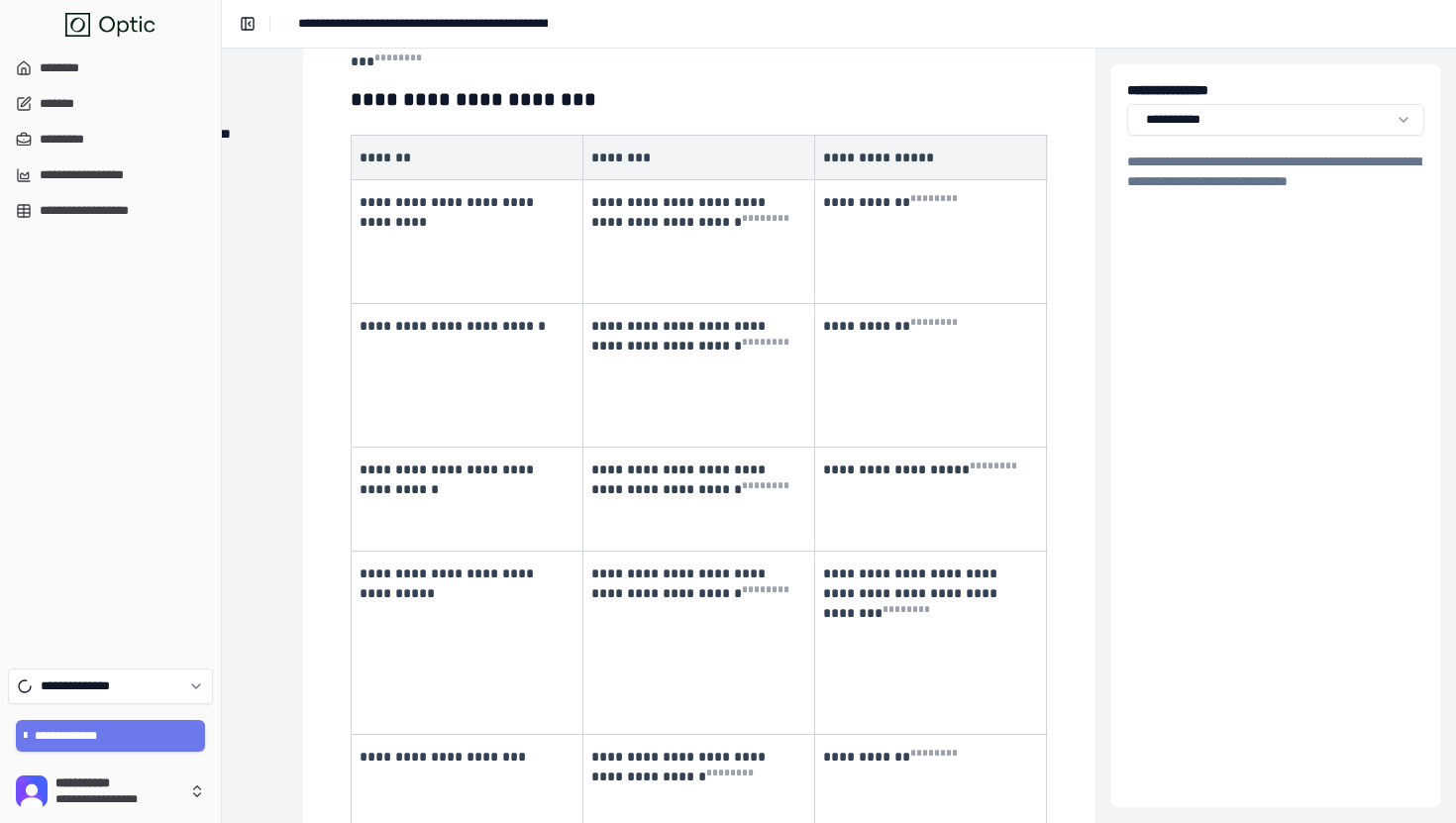 scroll, scrollTop: 1272, scrollLeft: 228, axis: both 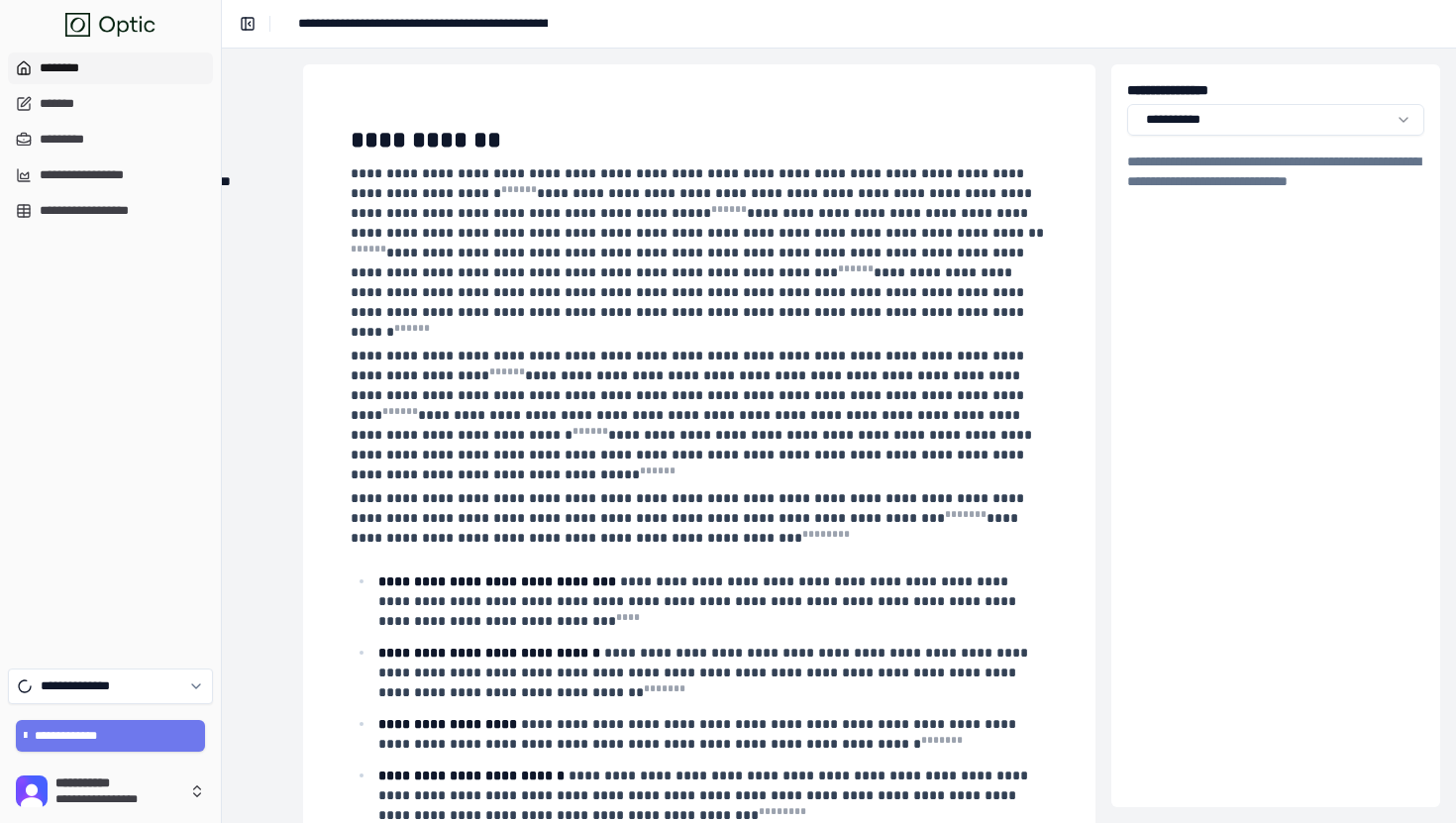 click on "********" at bounding box center [110, 68] 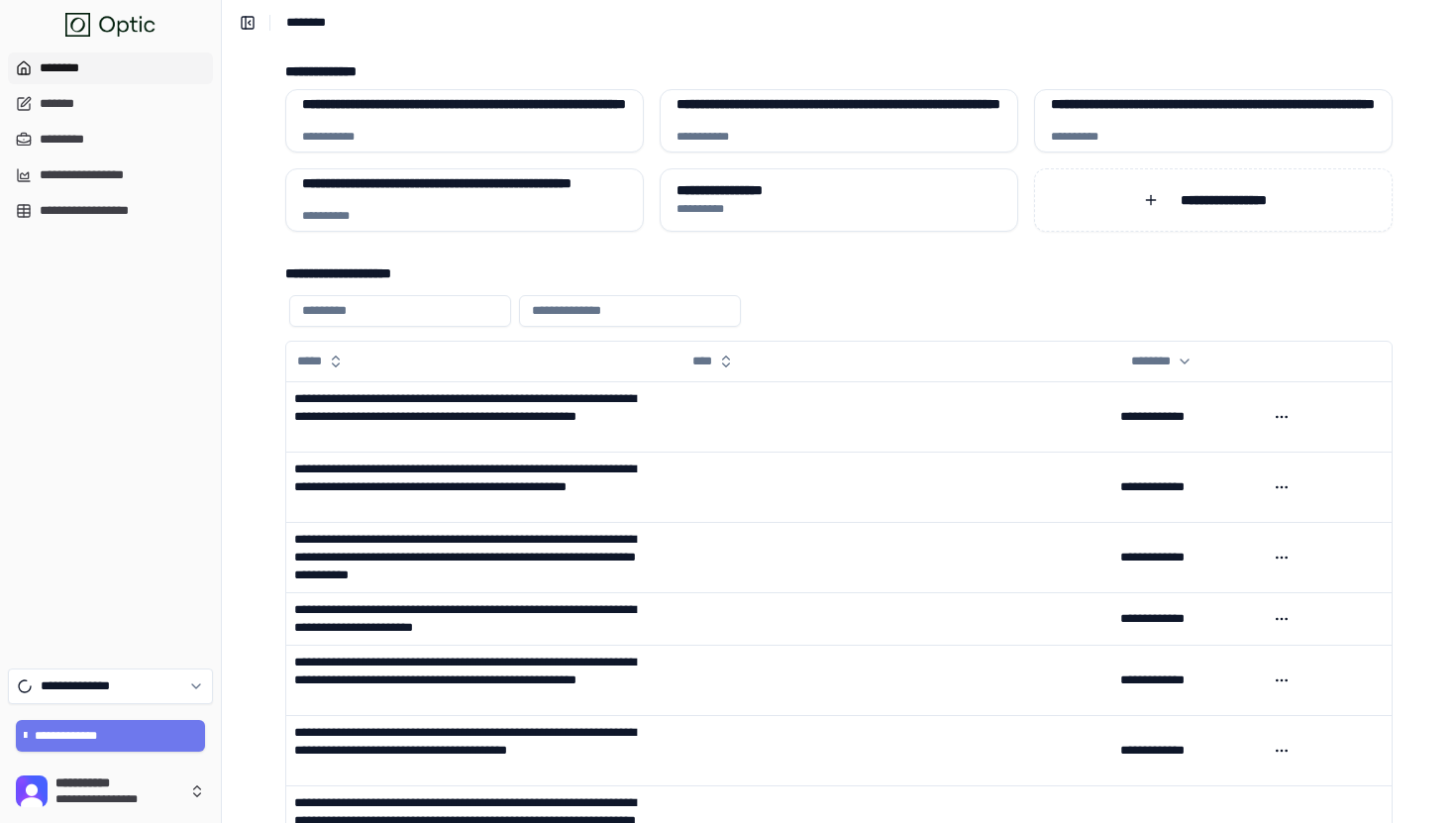 drag, startPoint x: 1047, startPoint y: 59, endPoint x: 1039, endPoint y: 51, distance: 11.3137085 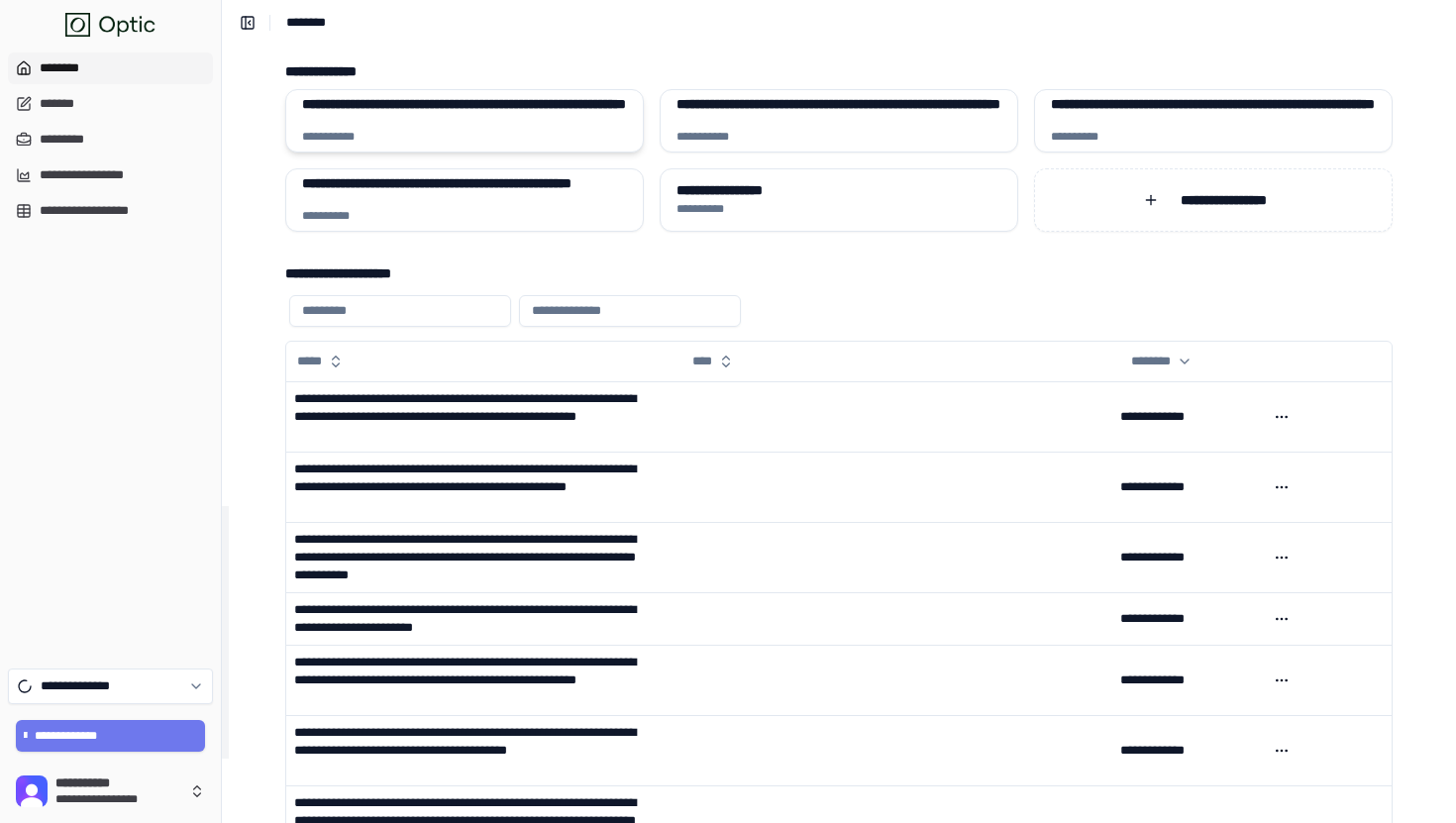 click on "**********" at bounding box center [465, 111] 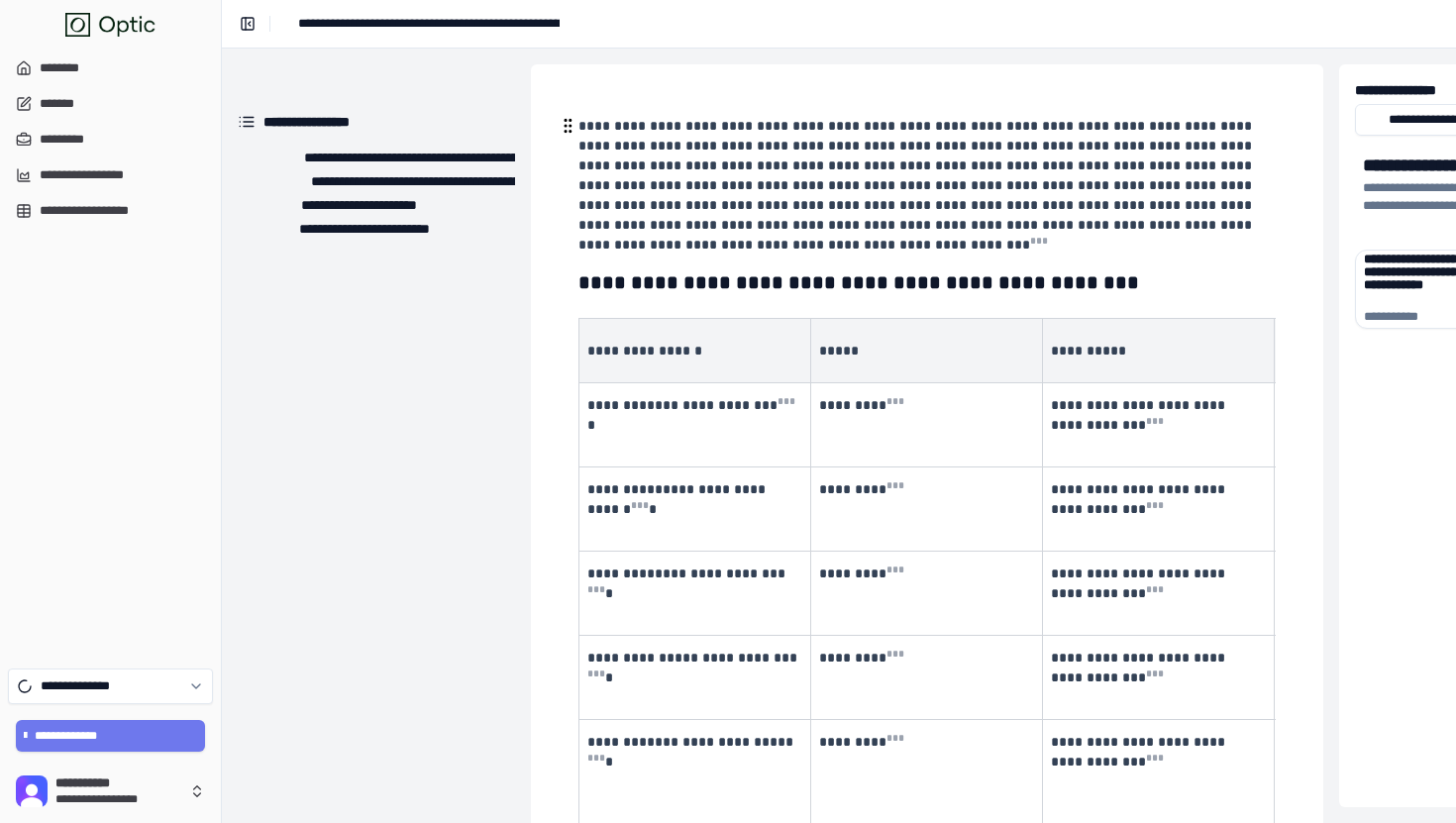 scroll, scrollTop: 0, scrollLeft: 228, axis: horizontal 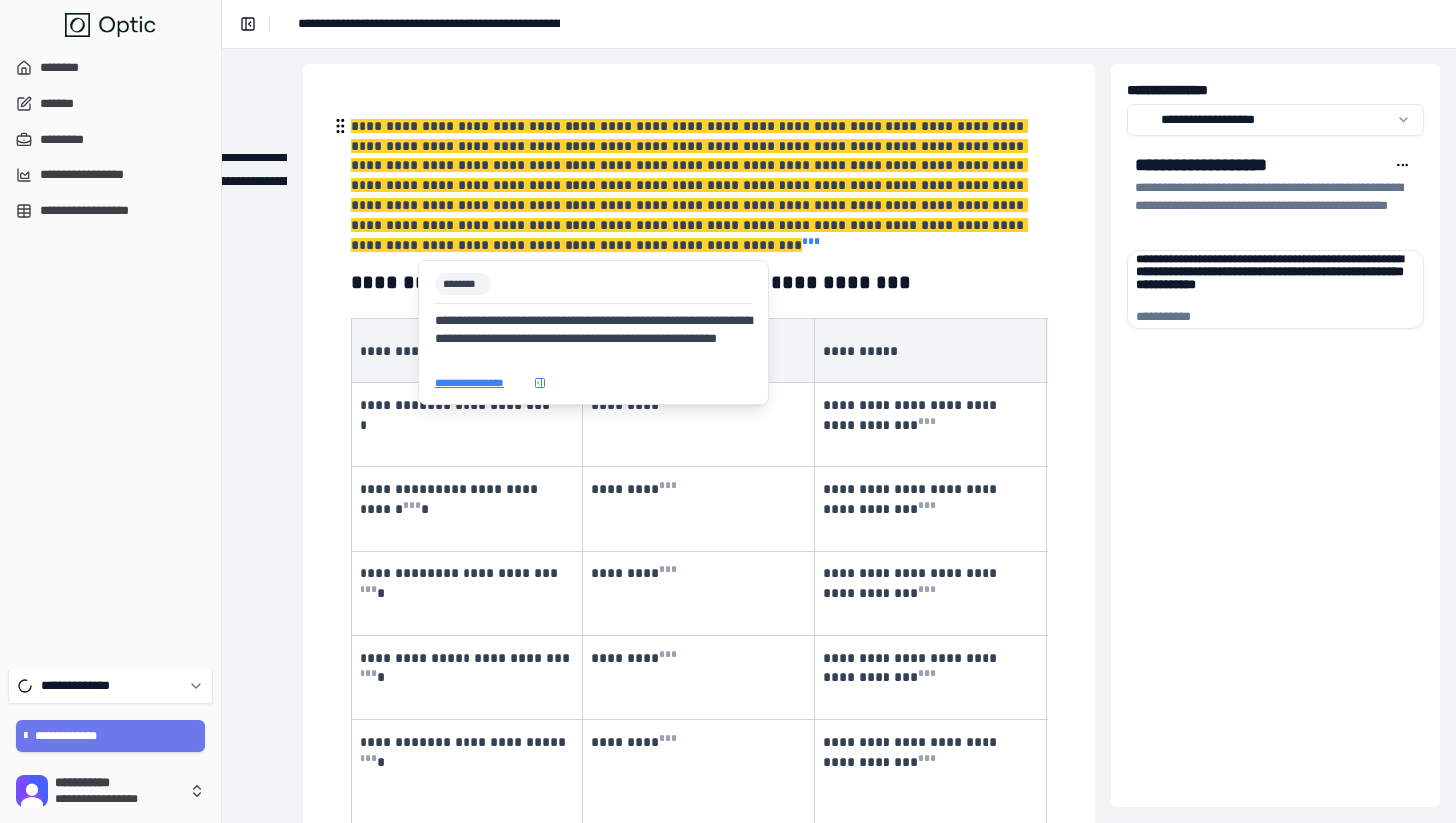 click on "* * *" at bounding box center [811, 241] 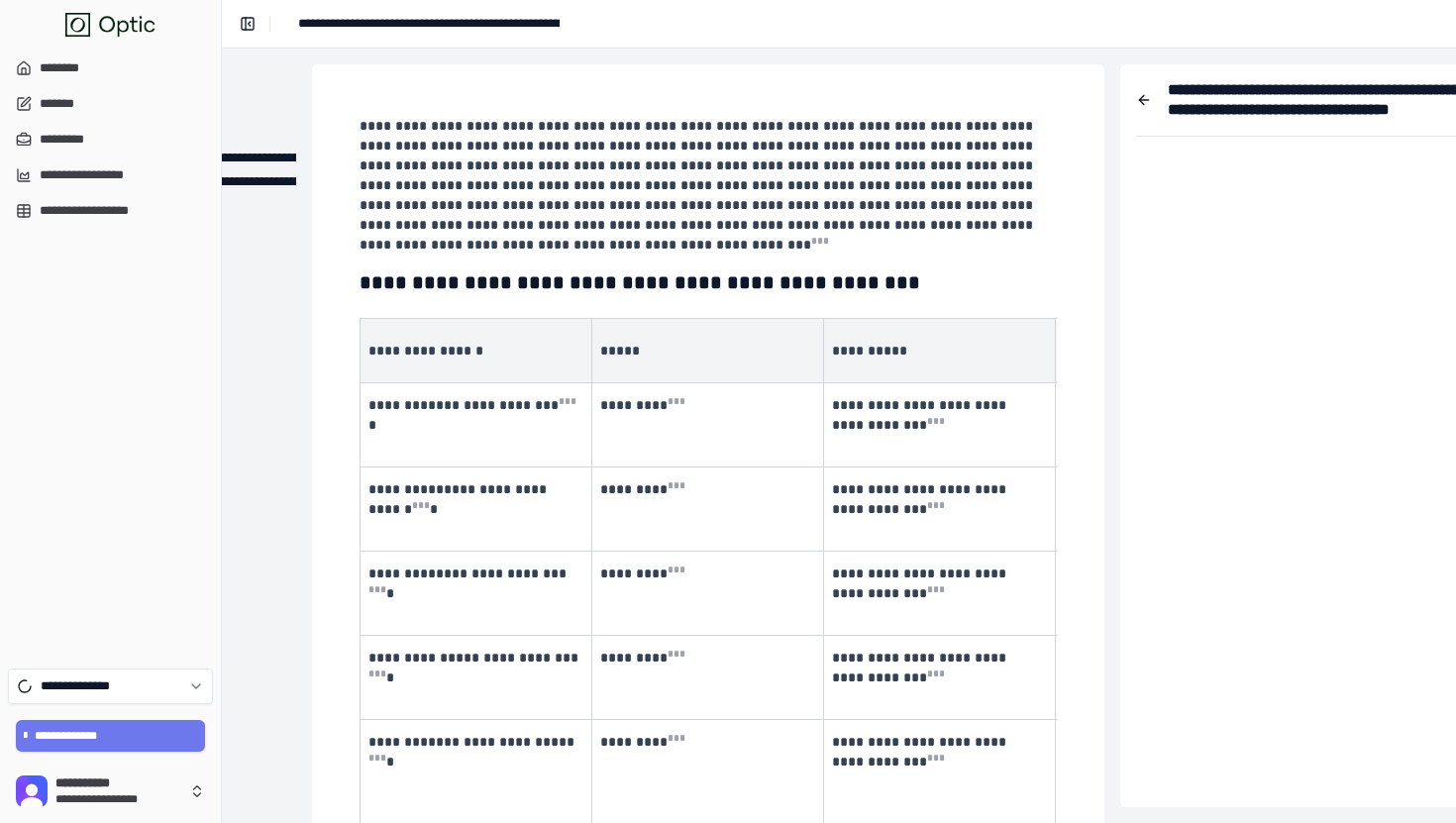 scroll, scrollTop: 0, scrollLeft: 249, axis: horizontal 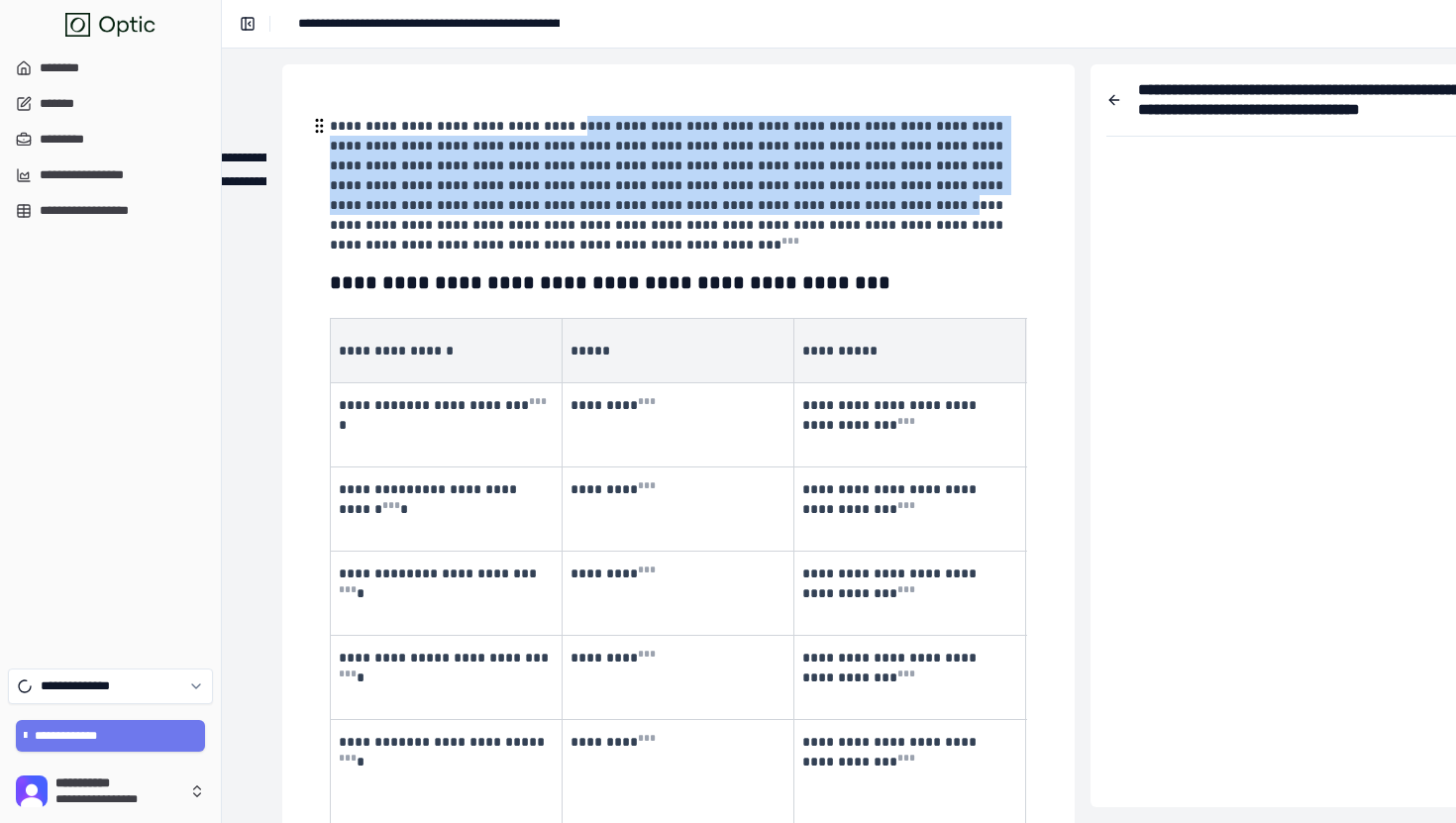 drag, startPoint x: 572, startPoint y: 128, endPoint x: 718, endPoint y: 212, distance: 168.4399 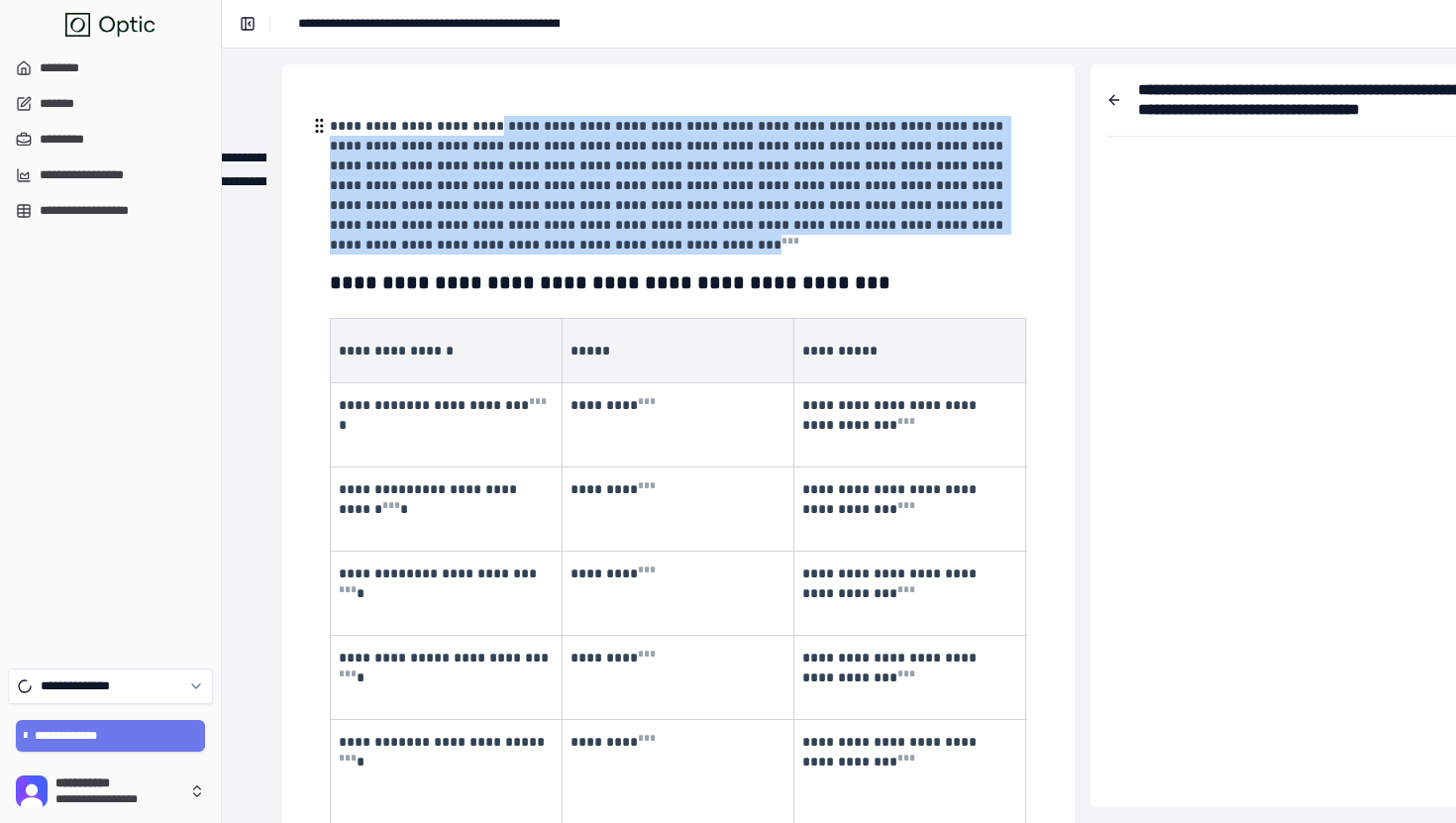 drag, startPoint x: 731, startPoint y: 247, endPoint x: 463, endPoint y: 128, distance: 293.23199 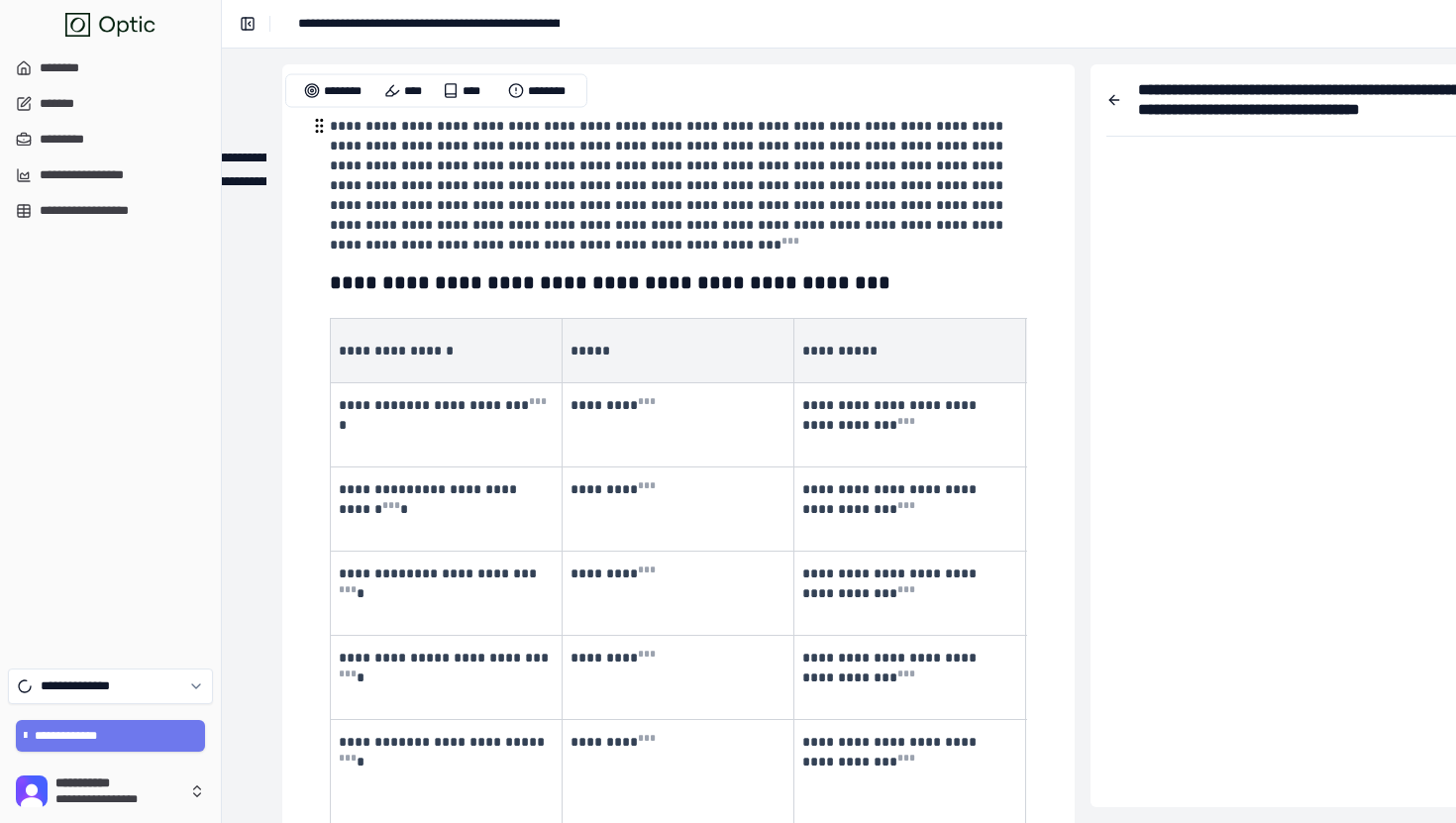 click on "**********" at bounding box center [669, 185] 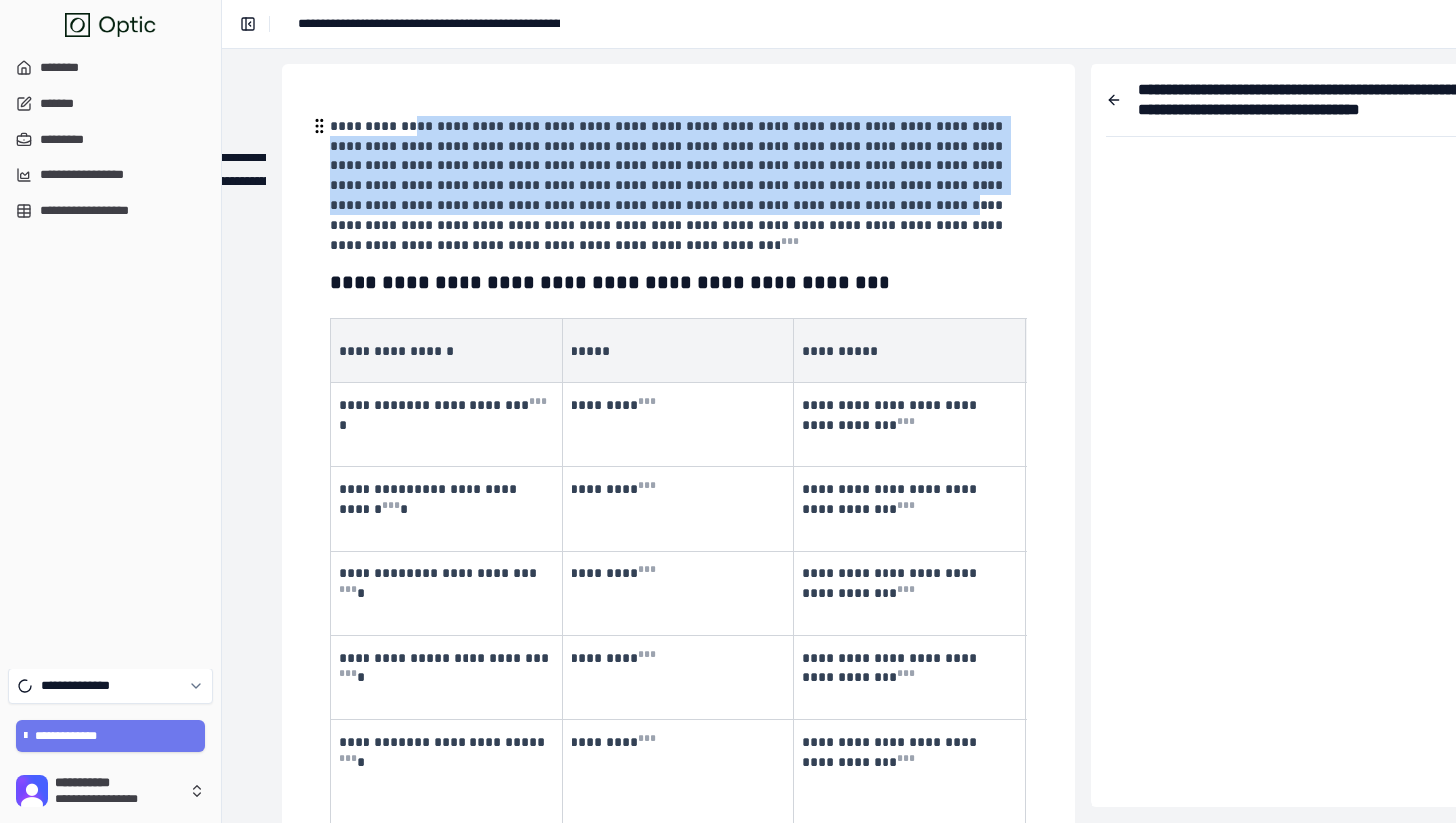 drag, startPoint x: 429, startPoint y: 129, endPoint x: 681, endPoint y: 199, distance: 261.54158 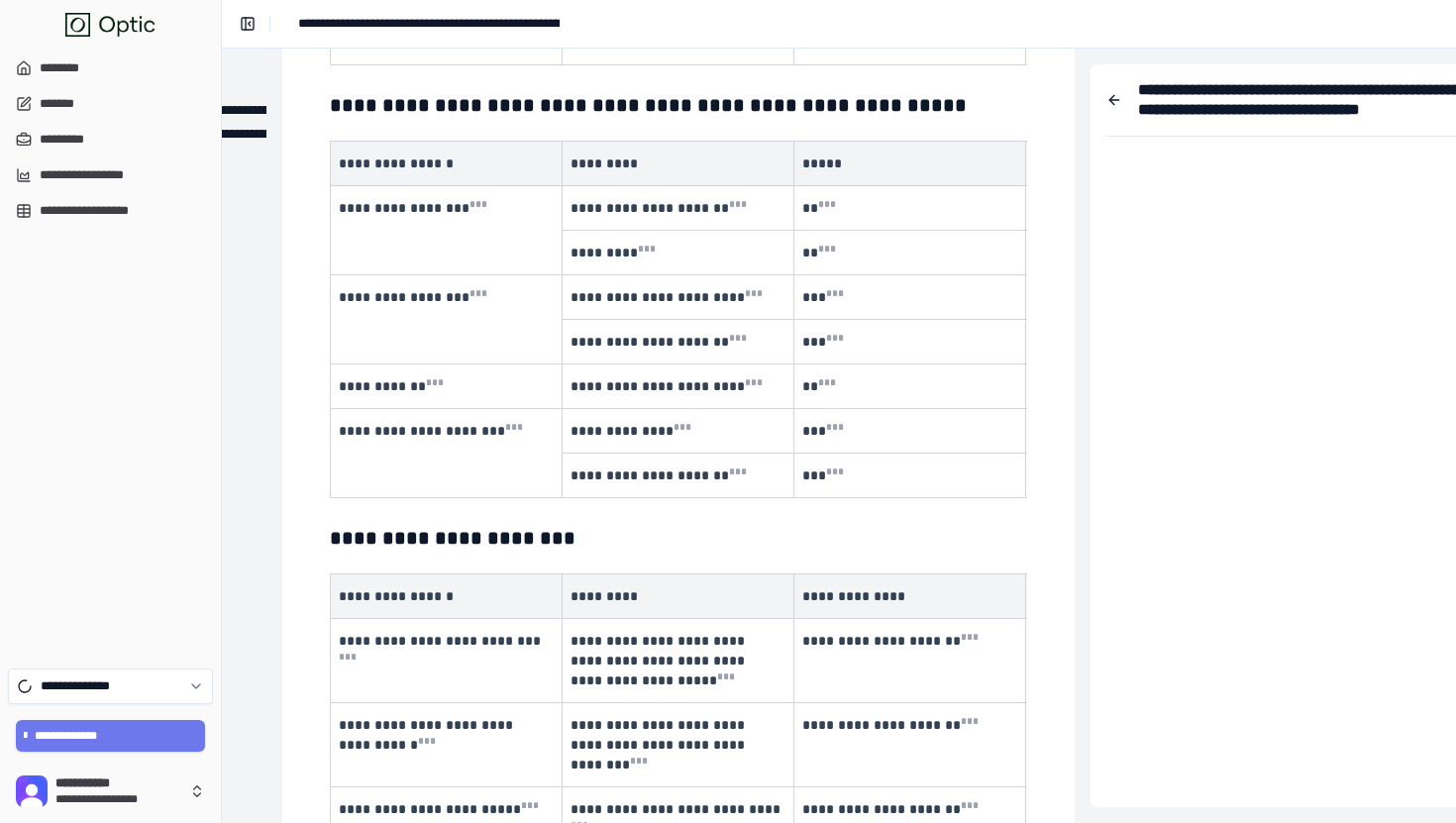 scroll, scrollTop: 1478, scrollLeft: 249, axis: both 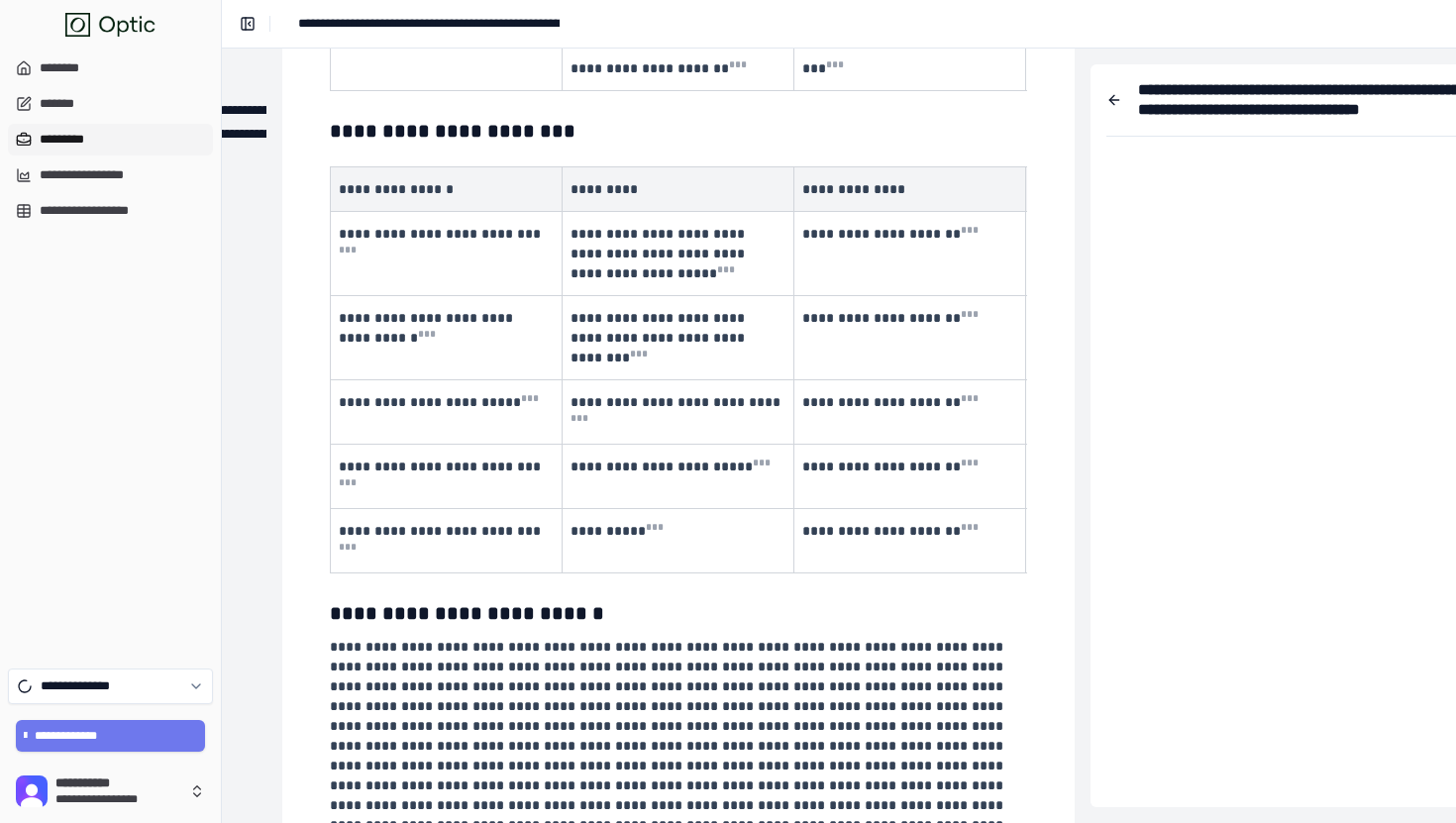 click on "*********" at bounding box center [110, 140] 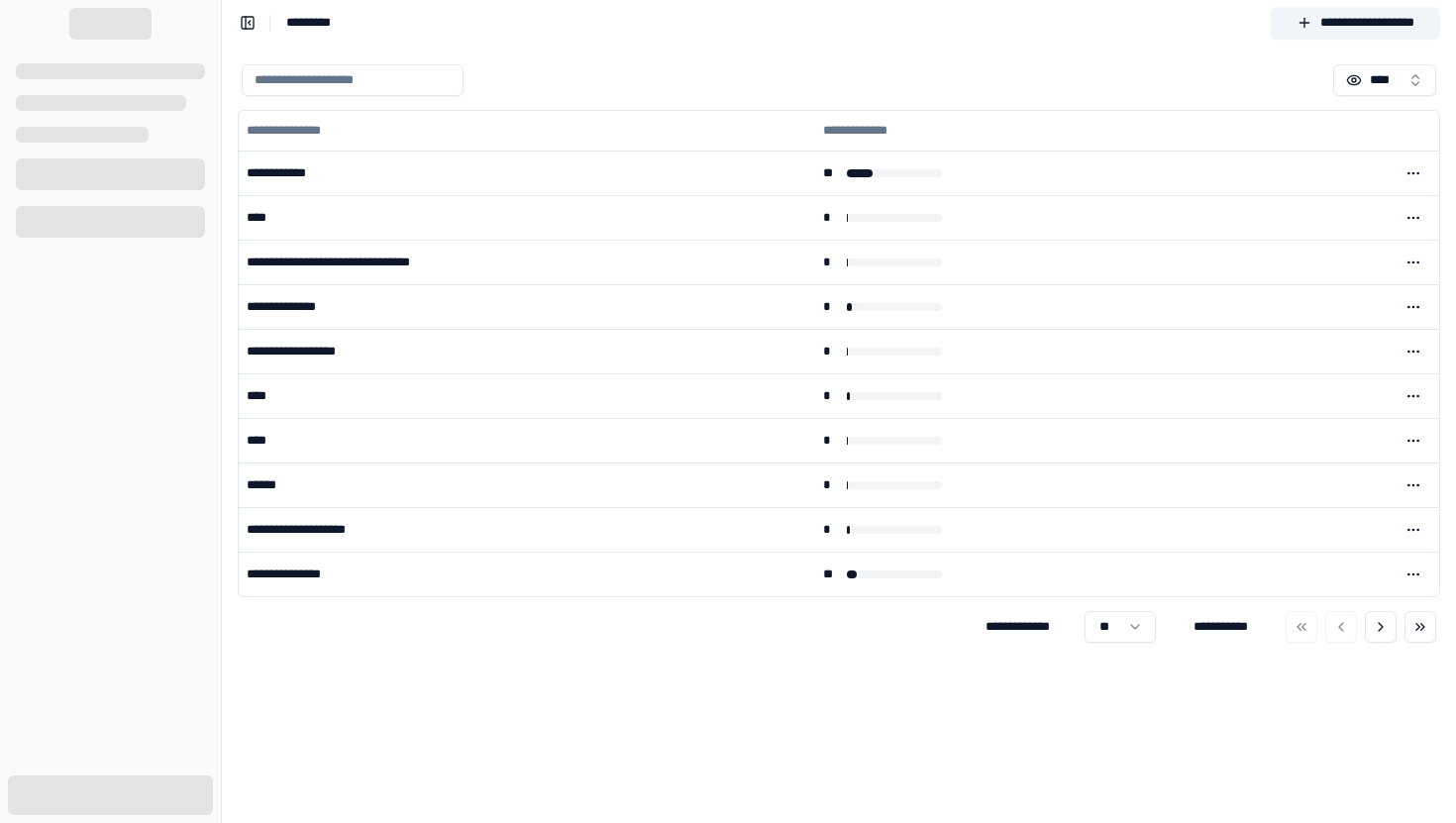 scroll, scrollTop: 0, scrollLeft: 0, axis: both 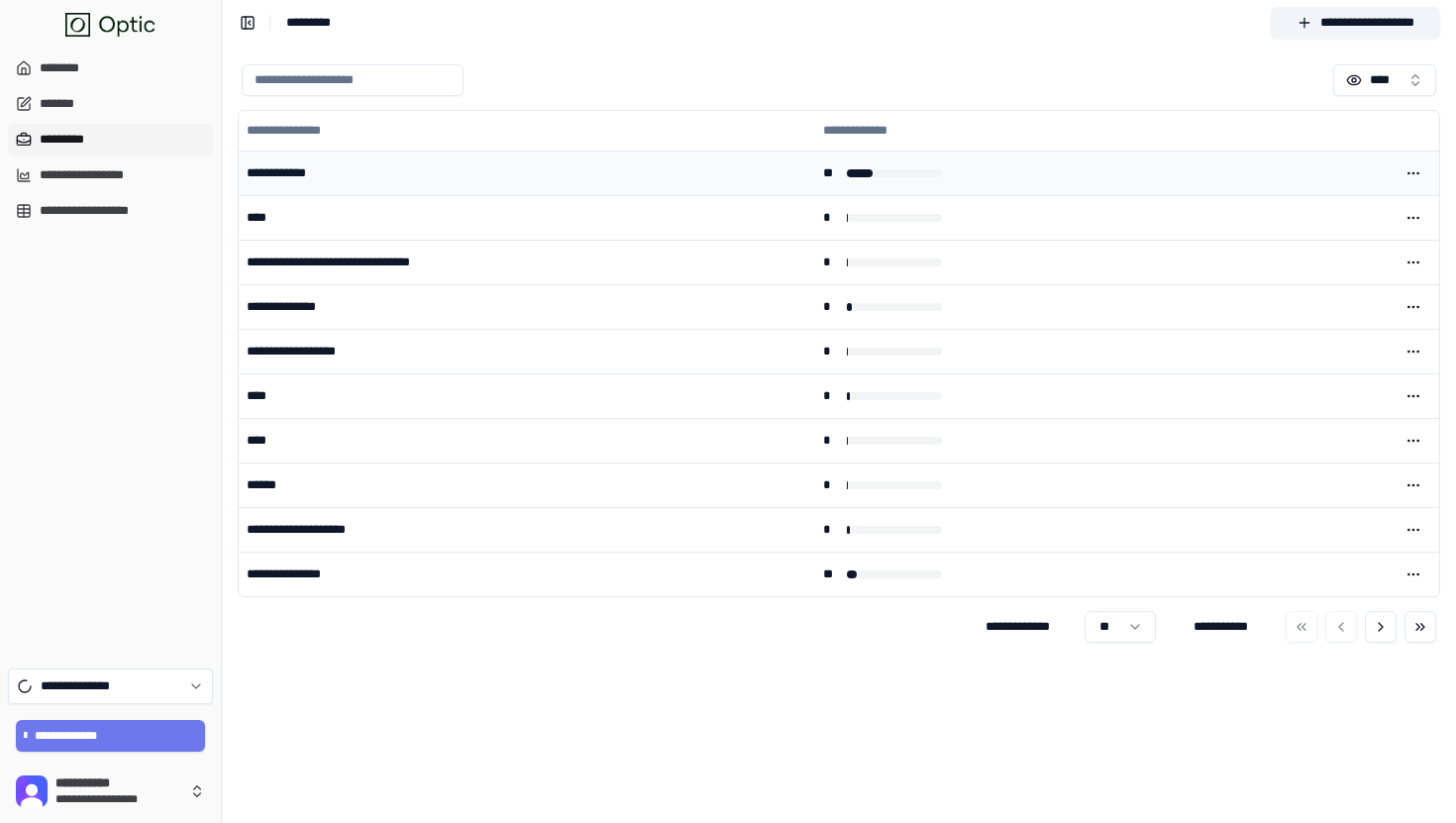 click on "**********" at bounding box center [527, 172] 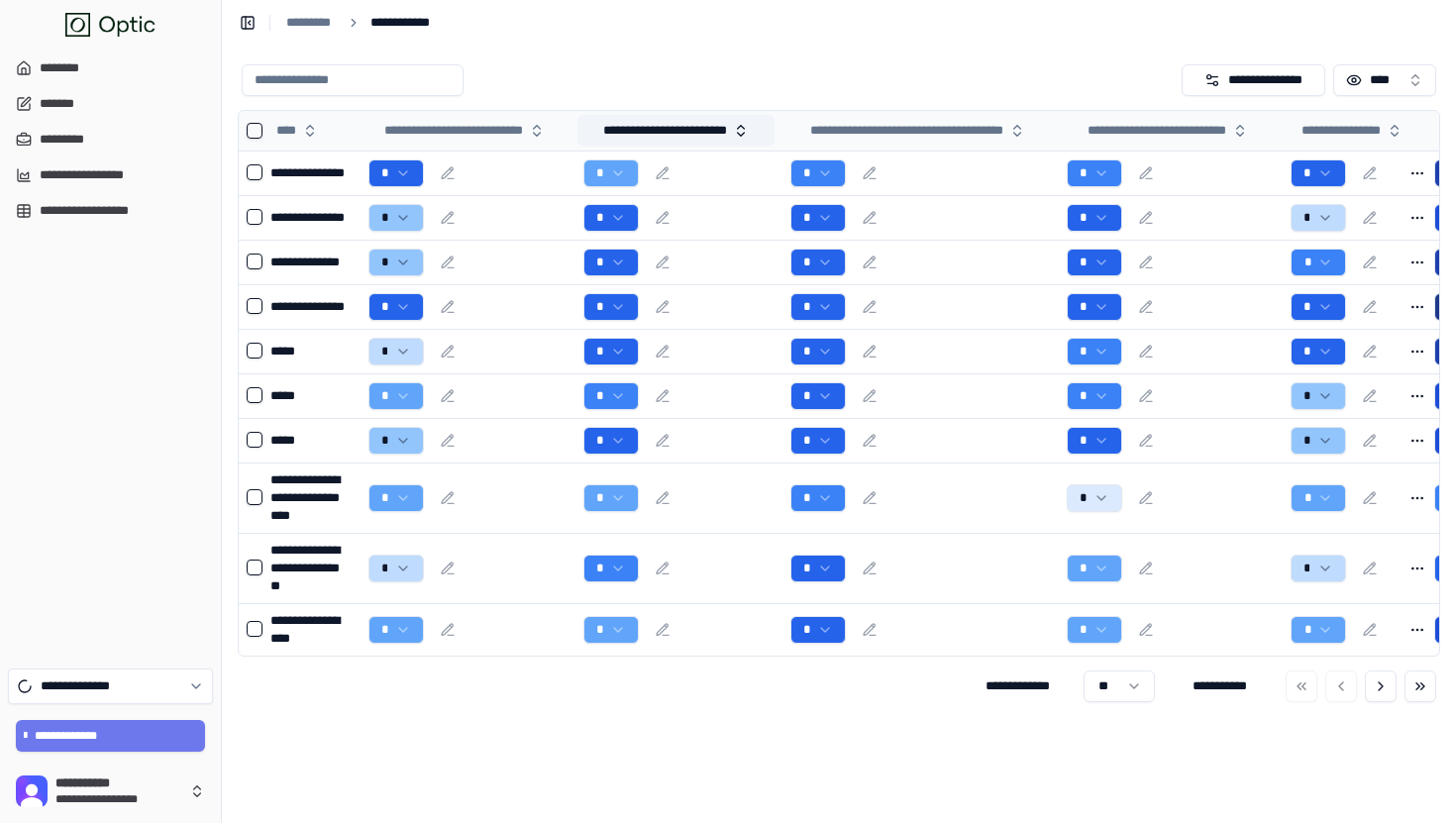 click on "**********" at bounding box center (676, 131) 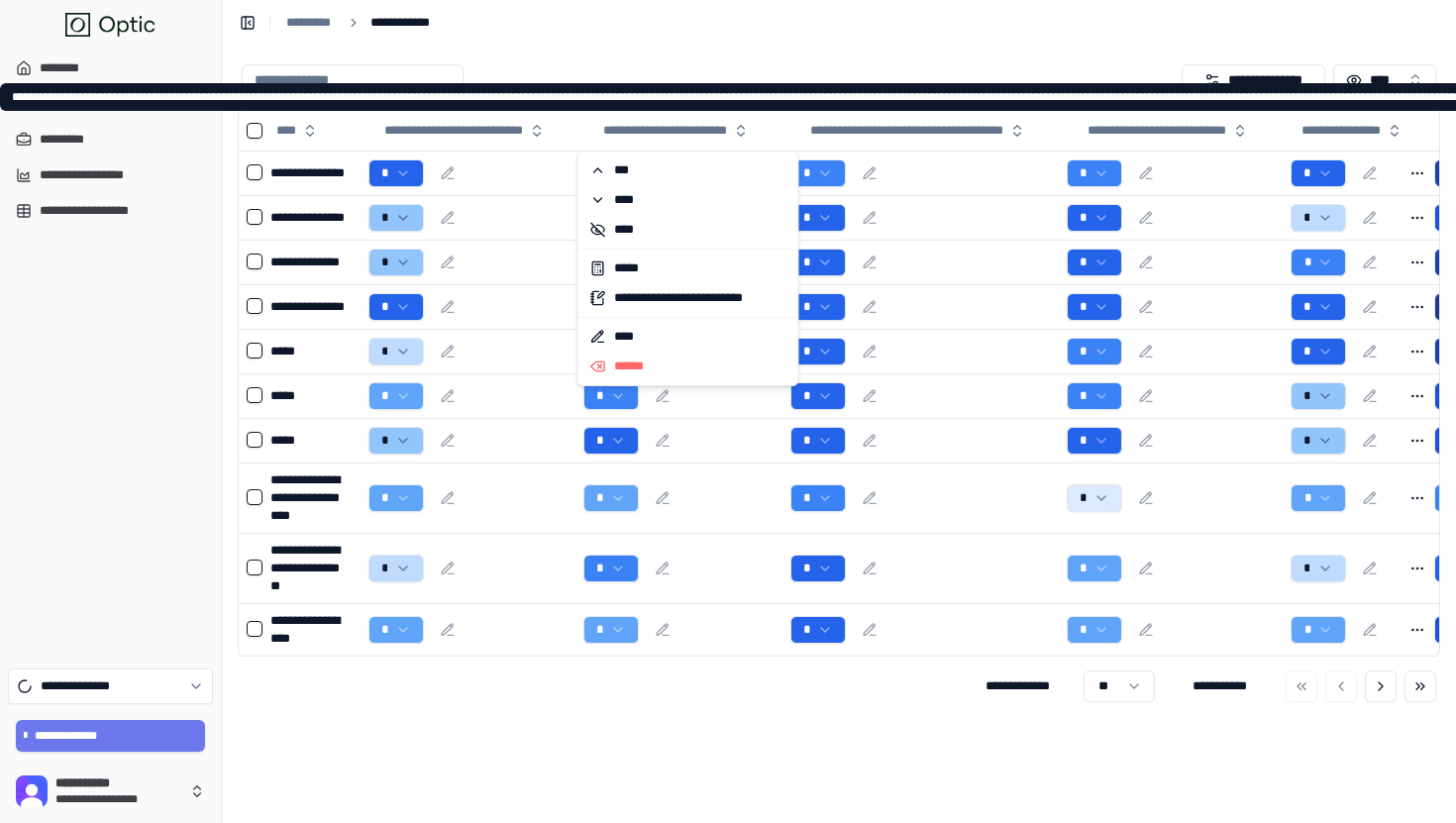 click on "**********" at bounding box center (839, 434) 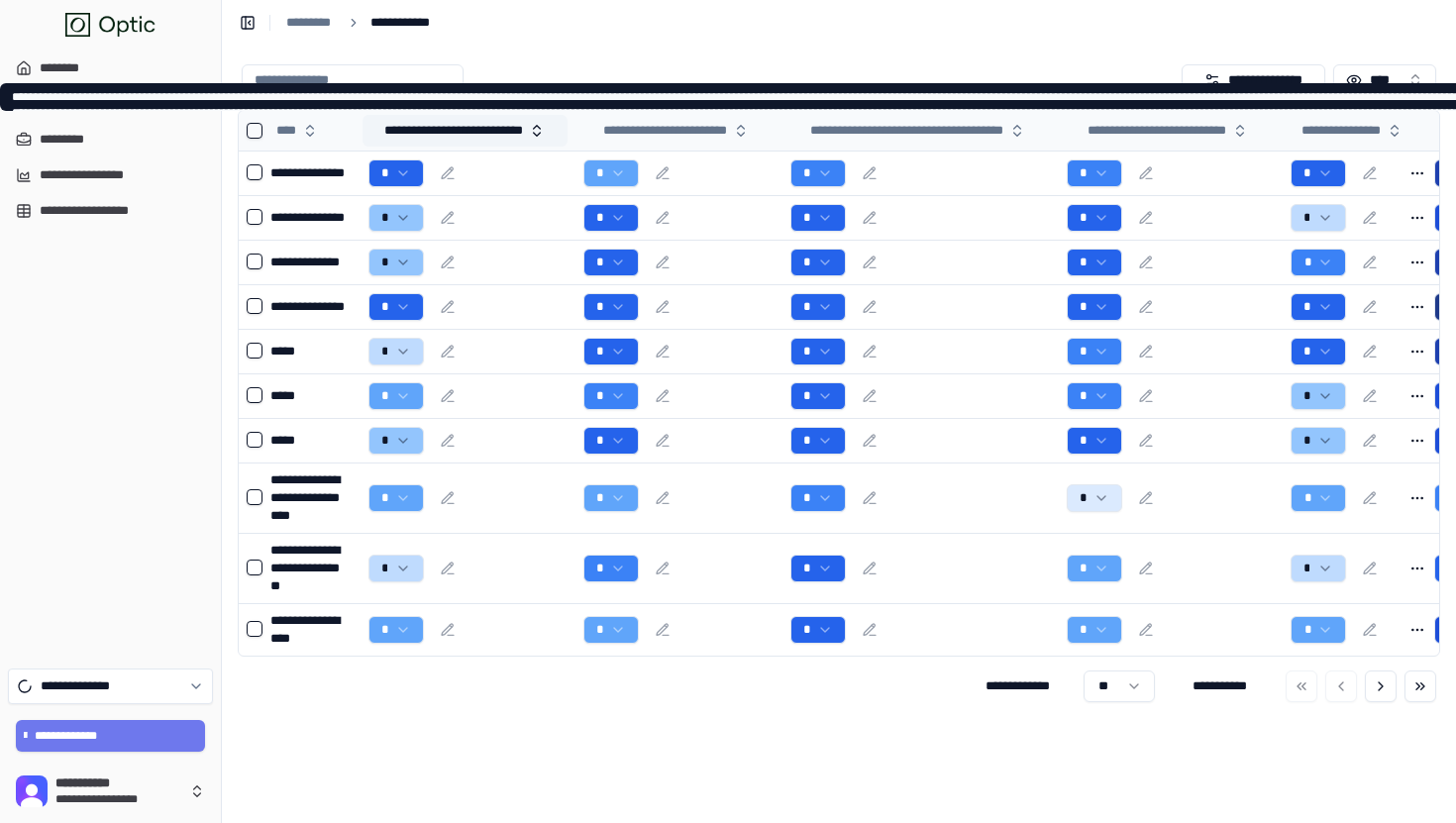 click on "**********" at bounding box center [465, 131] 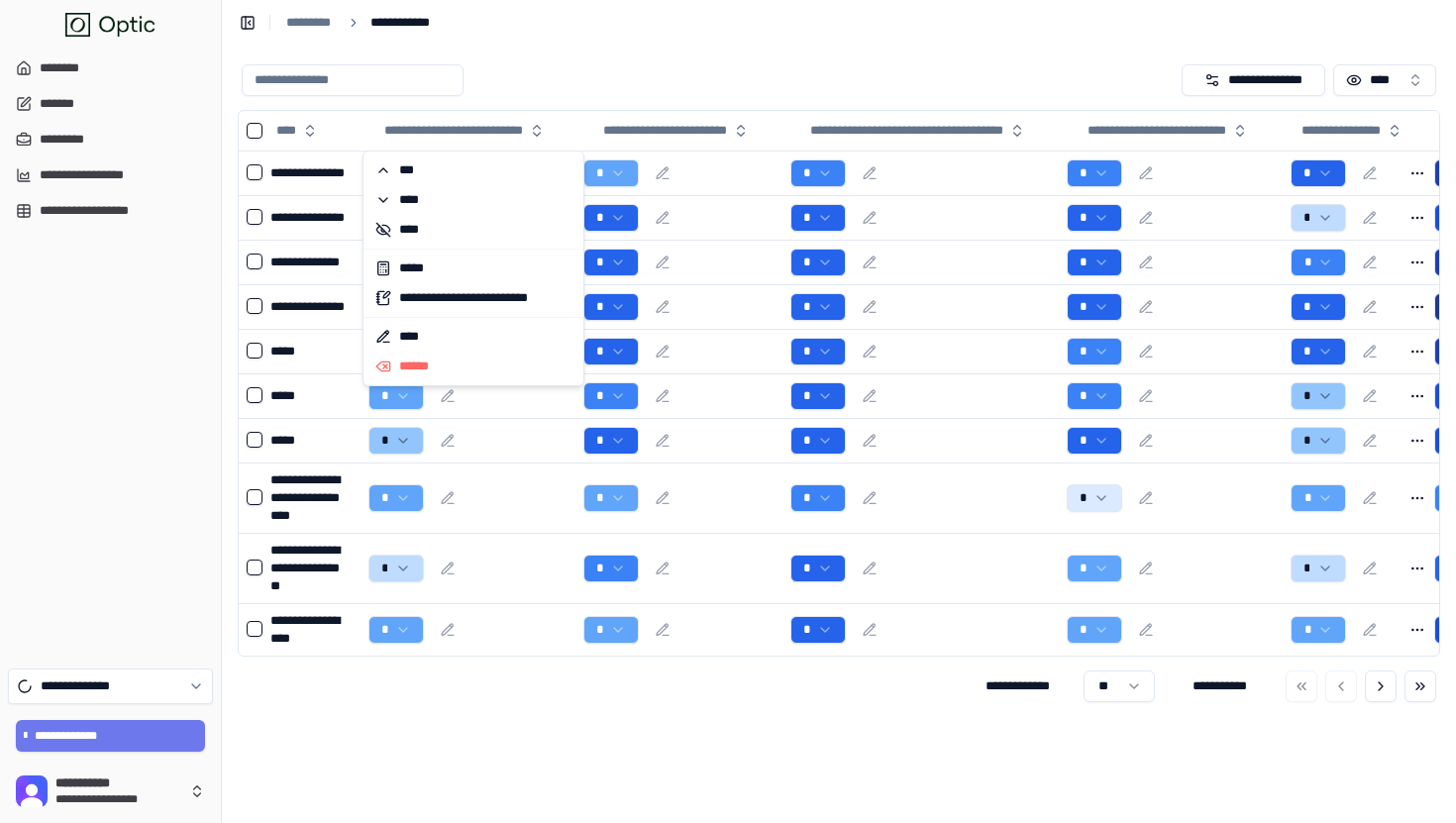 click on "**********" at bounding box center (839, 434) 